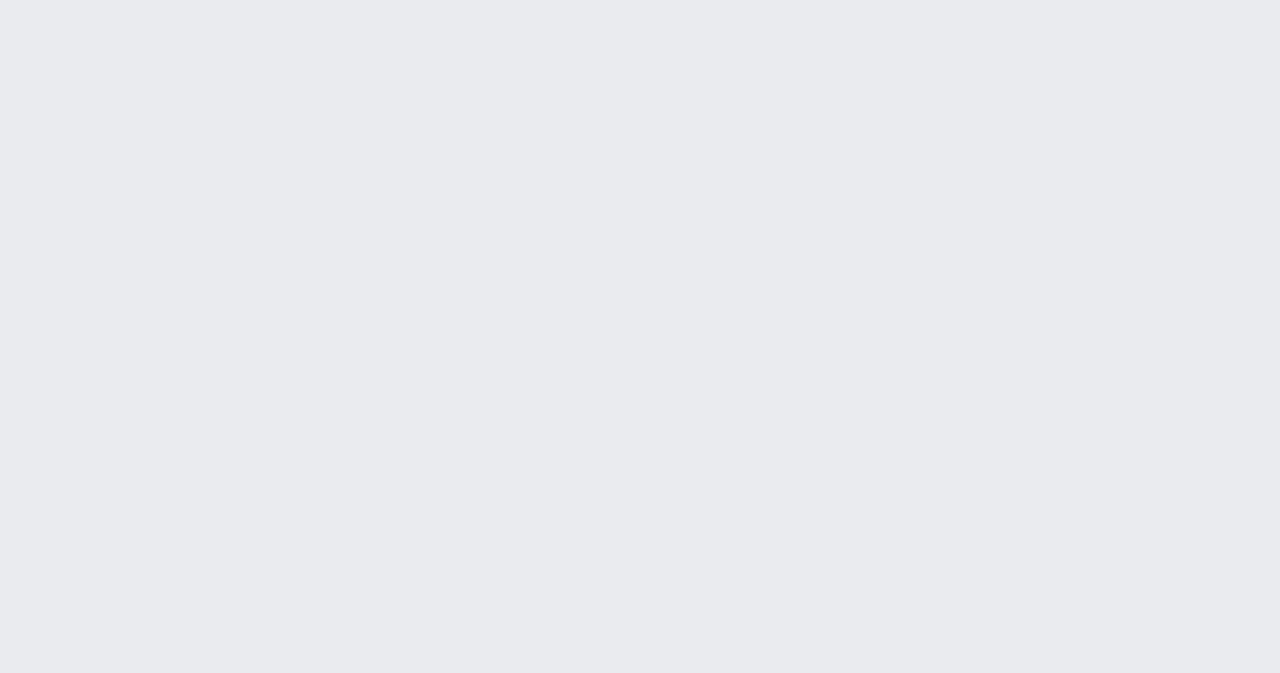 scroll, scrollTop: 0, scrollLeft: 0, axis: both 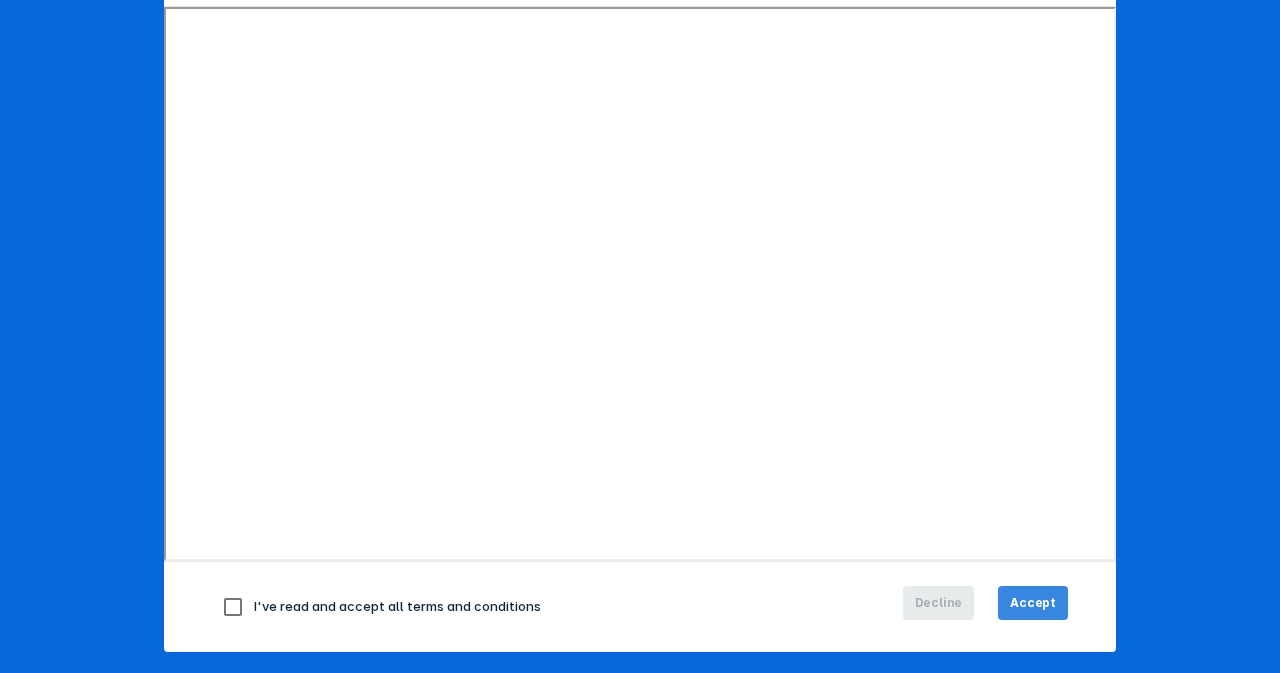 click on "Accept" at bounding box center (1033, 603) 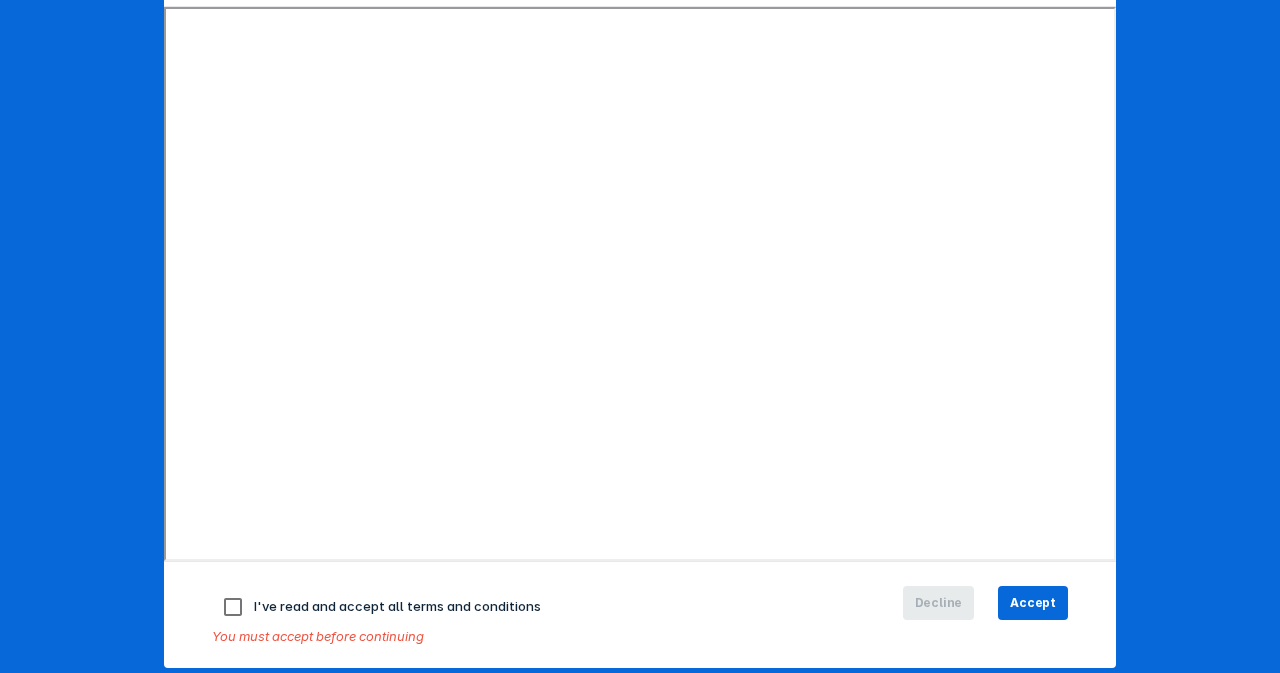 click at bounding box center (233, 607) 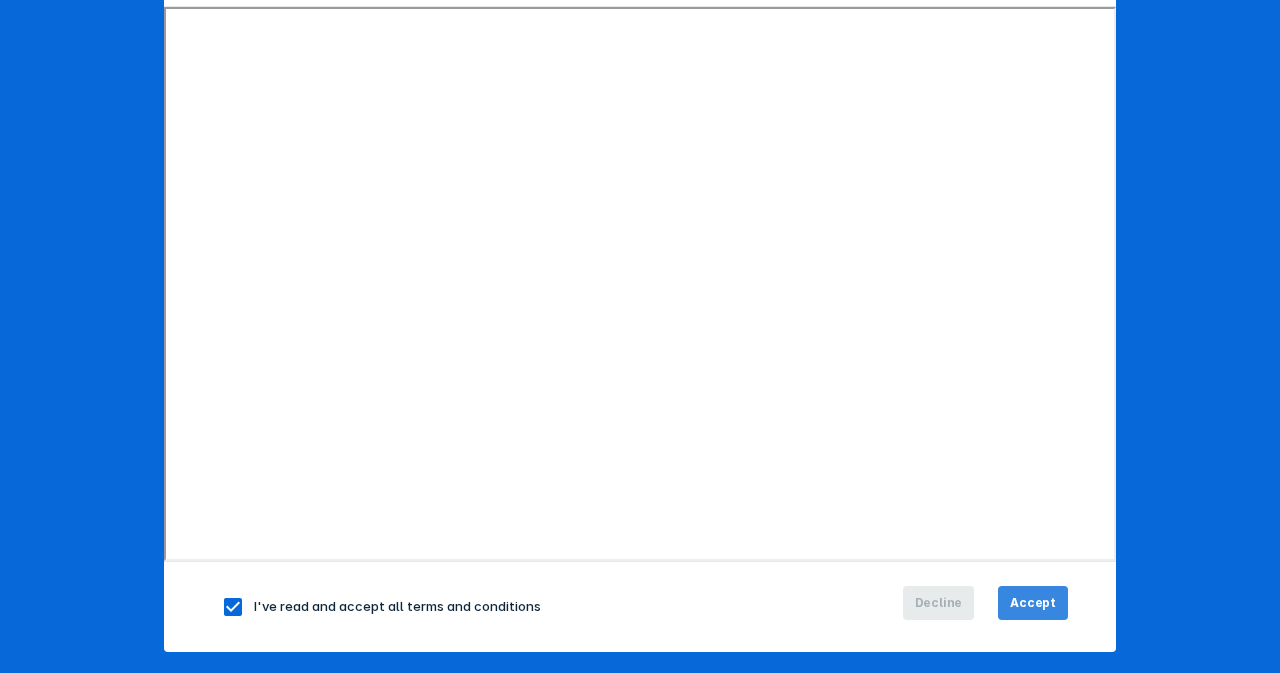 click on "Accept" at bounding box center (1033, 603) 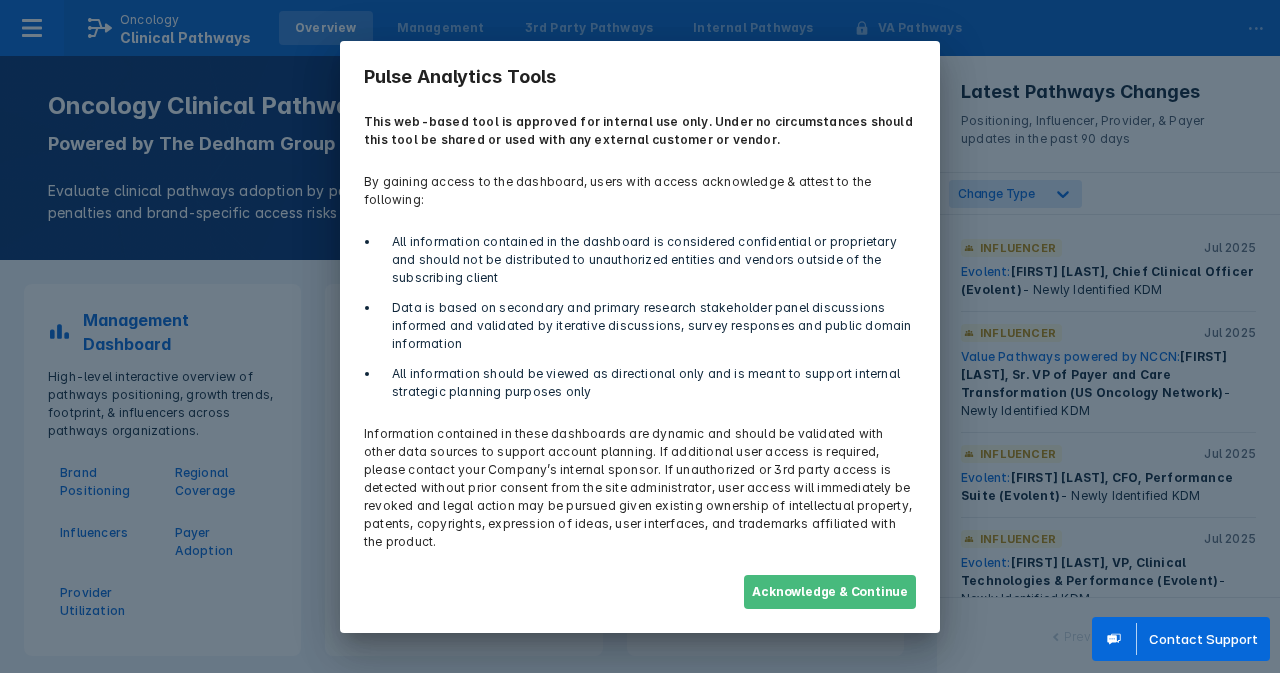 click on "Acknowledge & Continue" at bounding box center [830, 592] 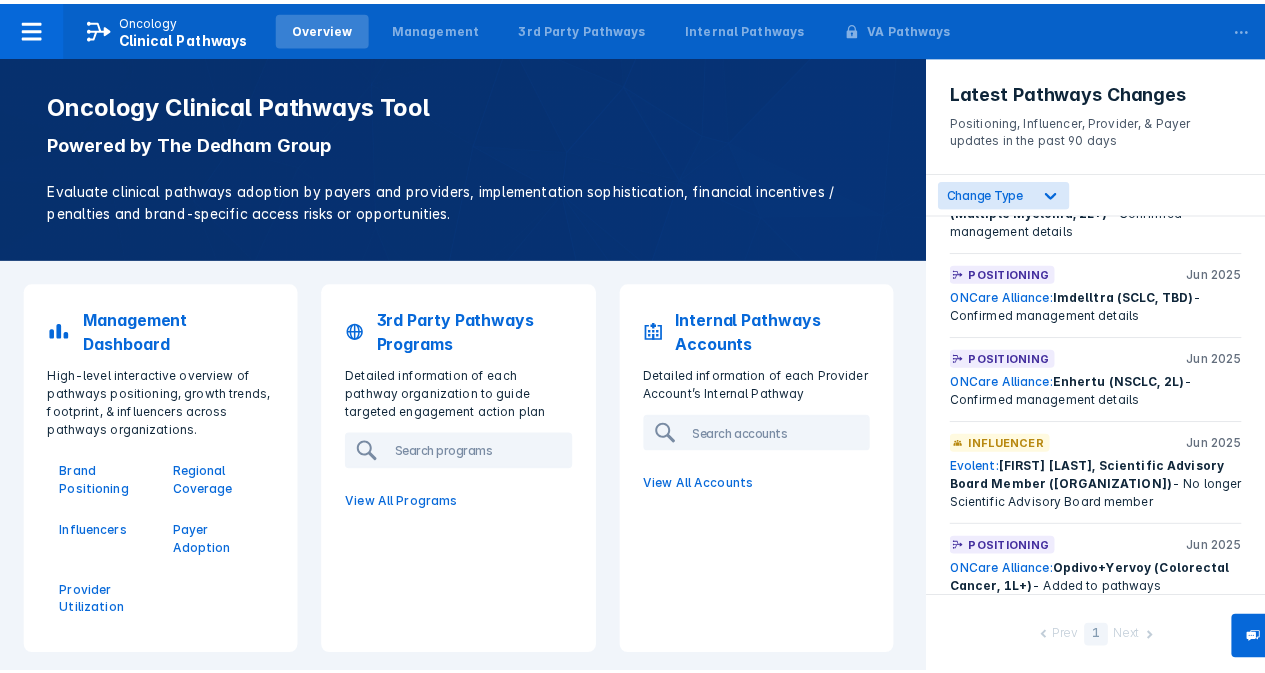 scroll, scrollTop: 989, scrollLeft: 0, axis: vertical 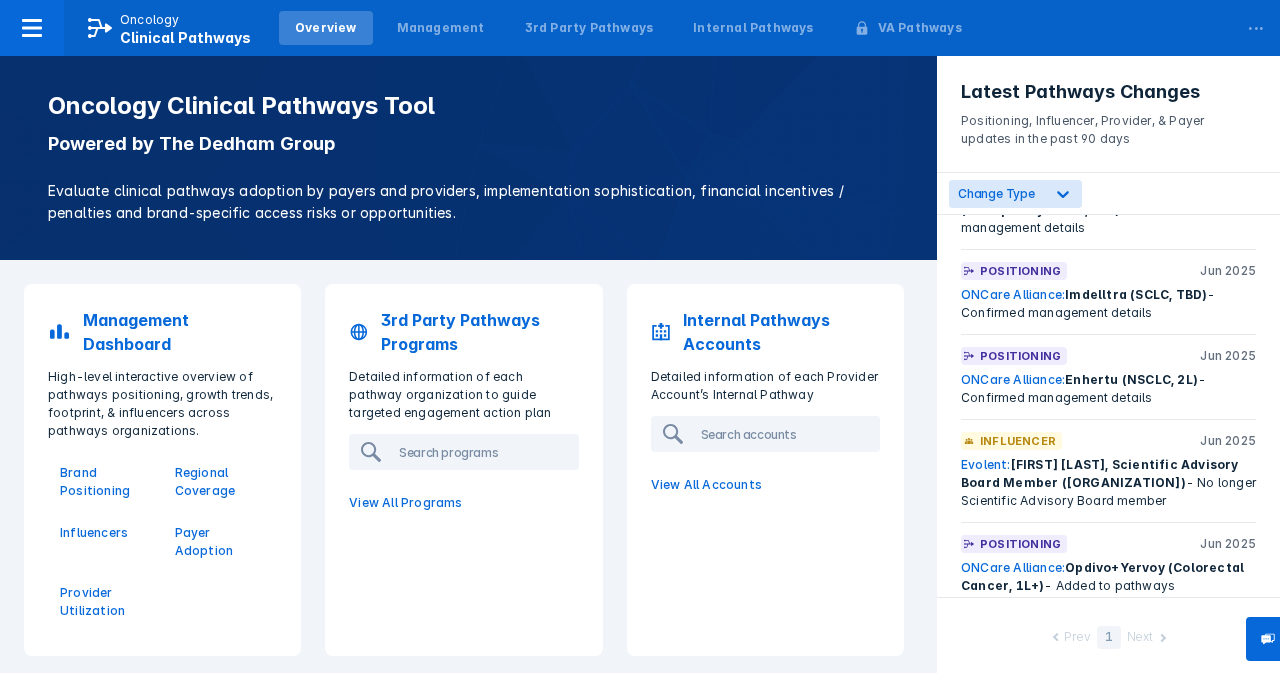 click on "ONCare Alliance:" at bounding box center [1013, 294] 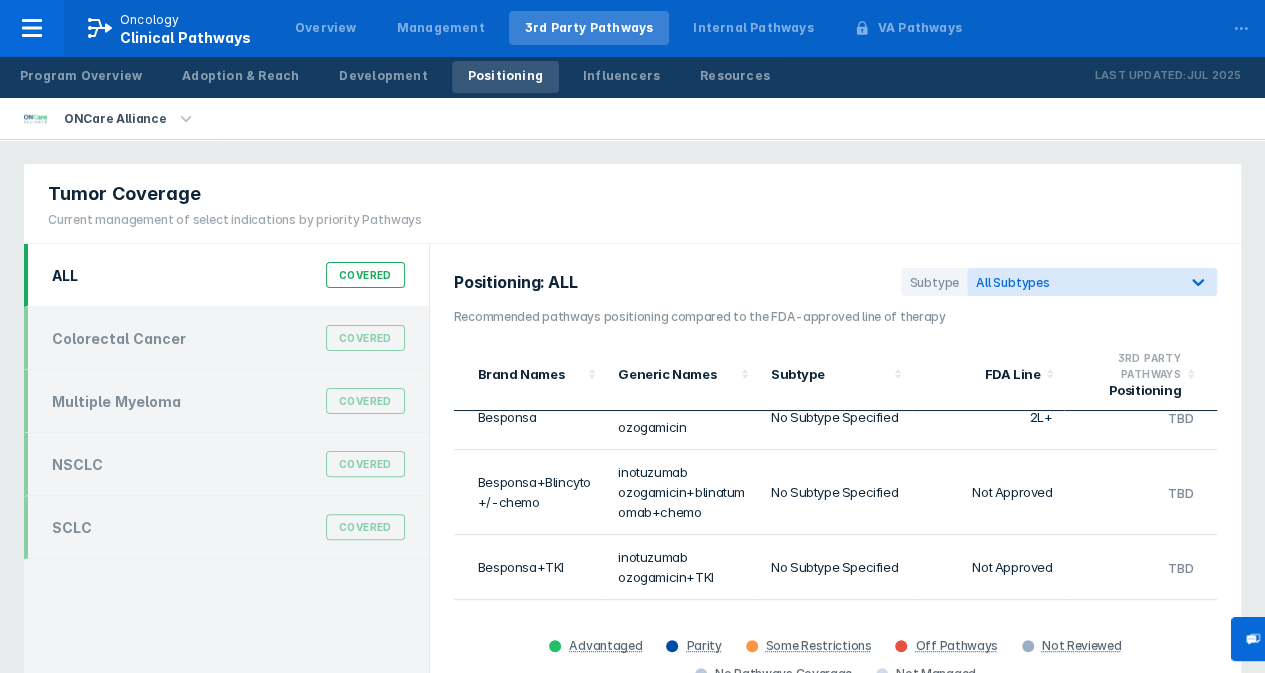 scroll, scrollTop: 79, scrollLeft: 0, axis: vertical 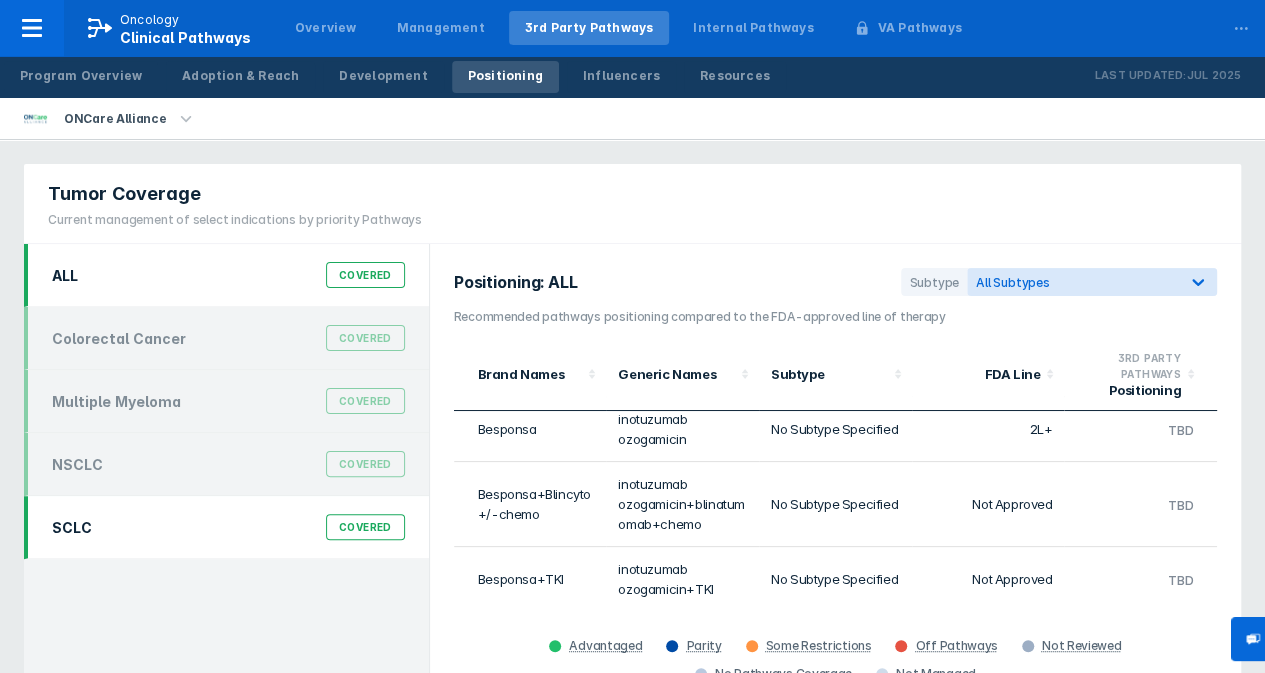click on "Covered" at bounding box center [365, 527] 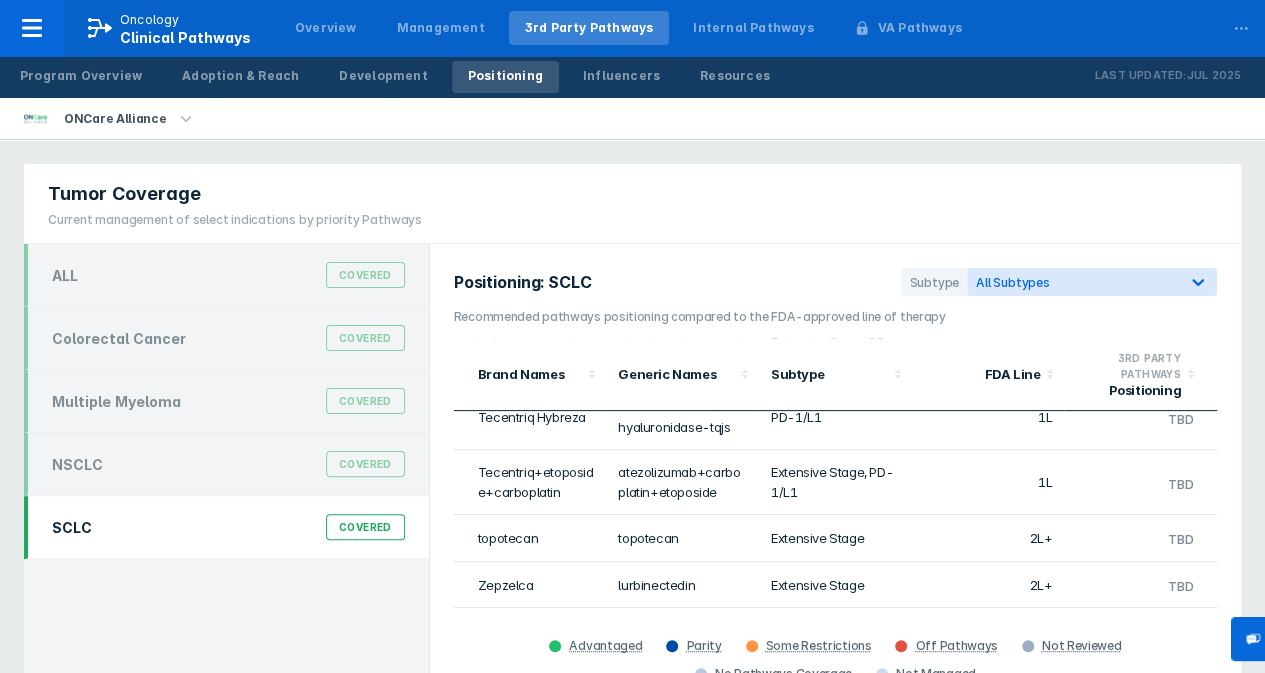 scroll, scrollTop: 0, scrollLeft: 0, axis: both 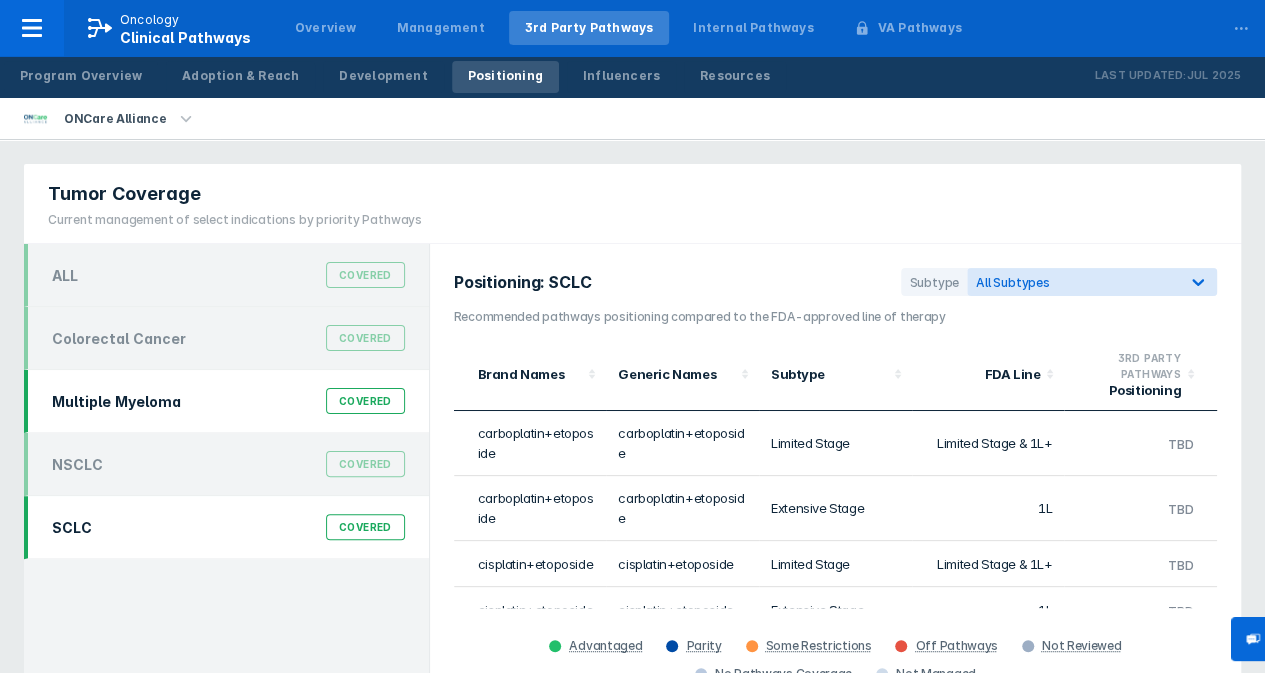 click on "Multiple Myeloma Covered" at bounding box center (228, 401) 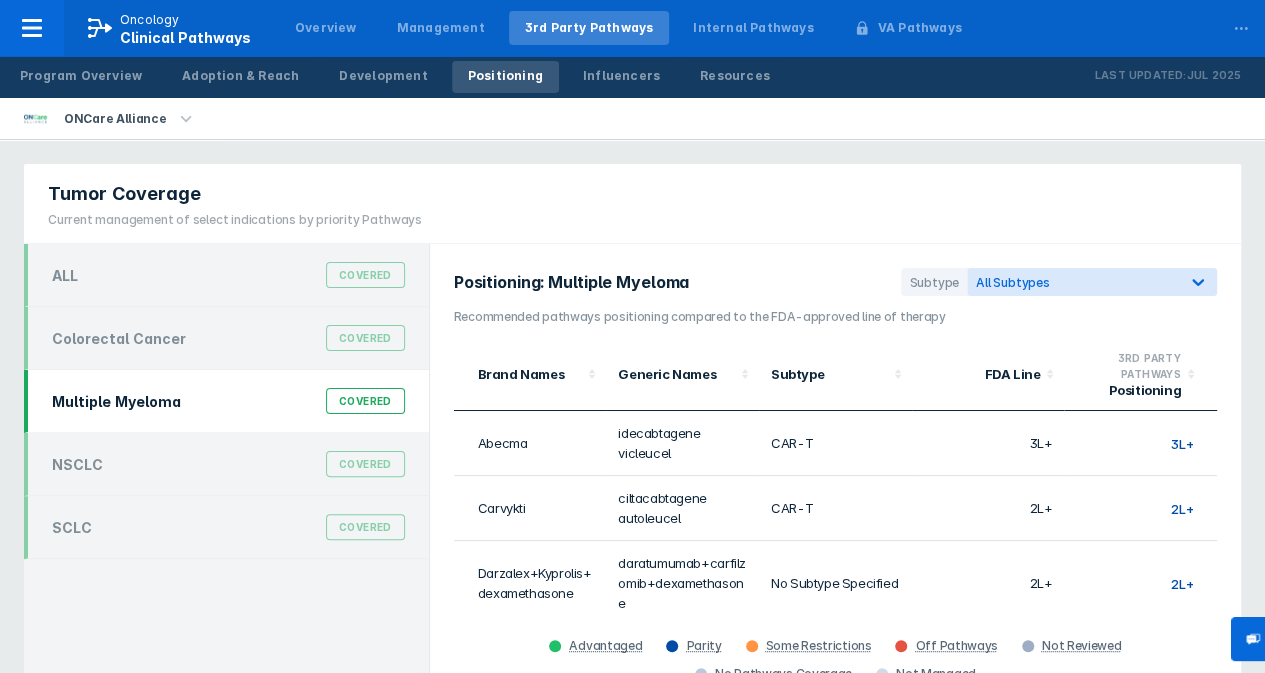 click on "Covered" at bounding box center (365, 401) 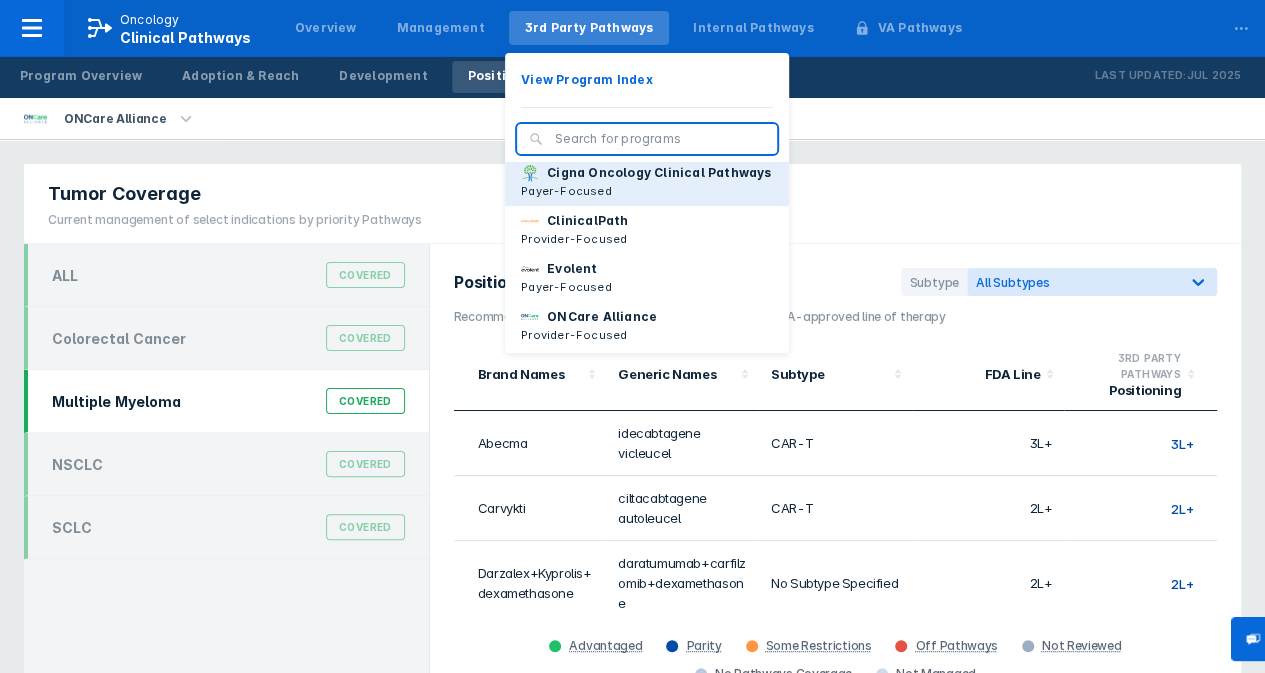 scroll, scrollTop: 80, scrollLeft: 0, axis: vertical 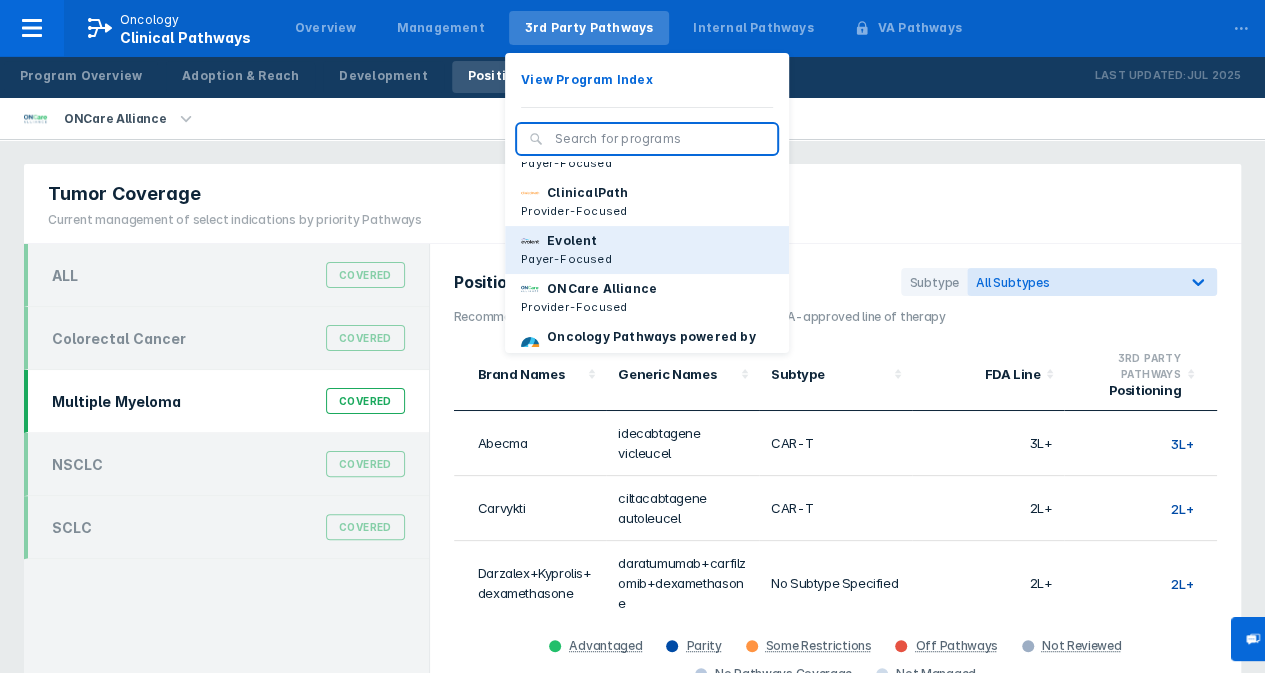 click on "Evolent" at bounding box center [572, 241] 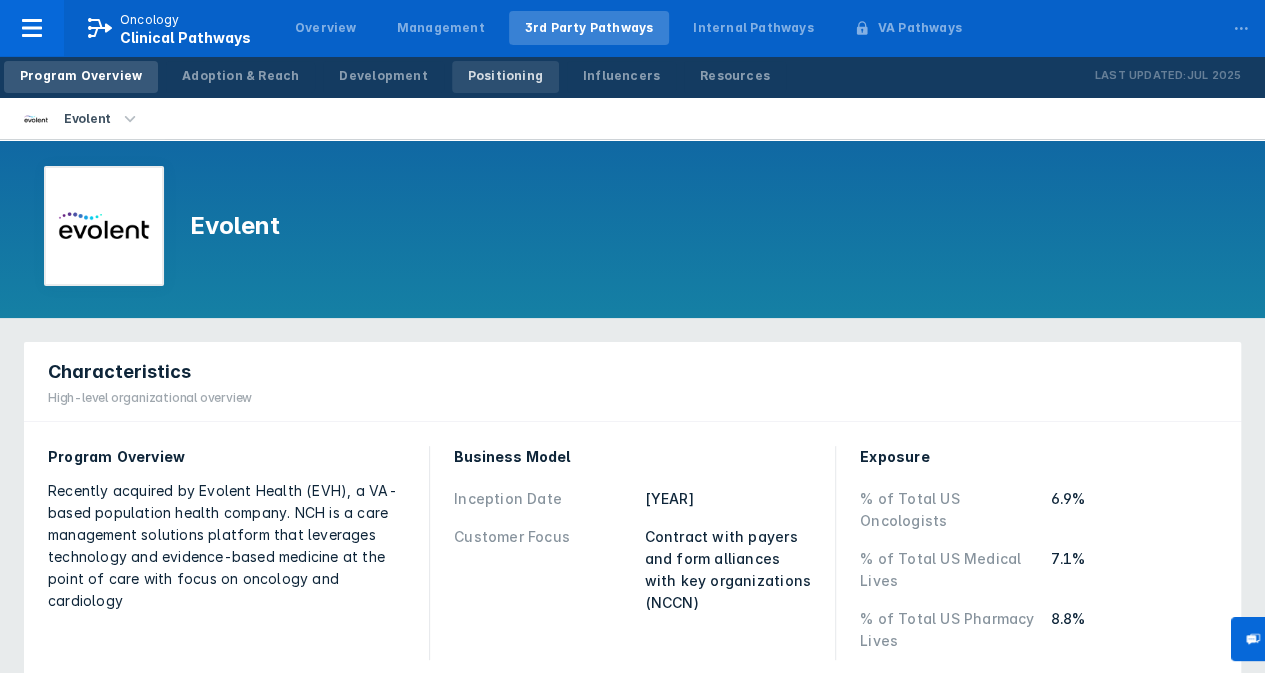 click on "Positioning" at bounding box center [505, 77] 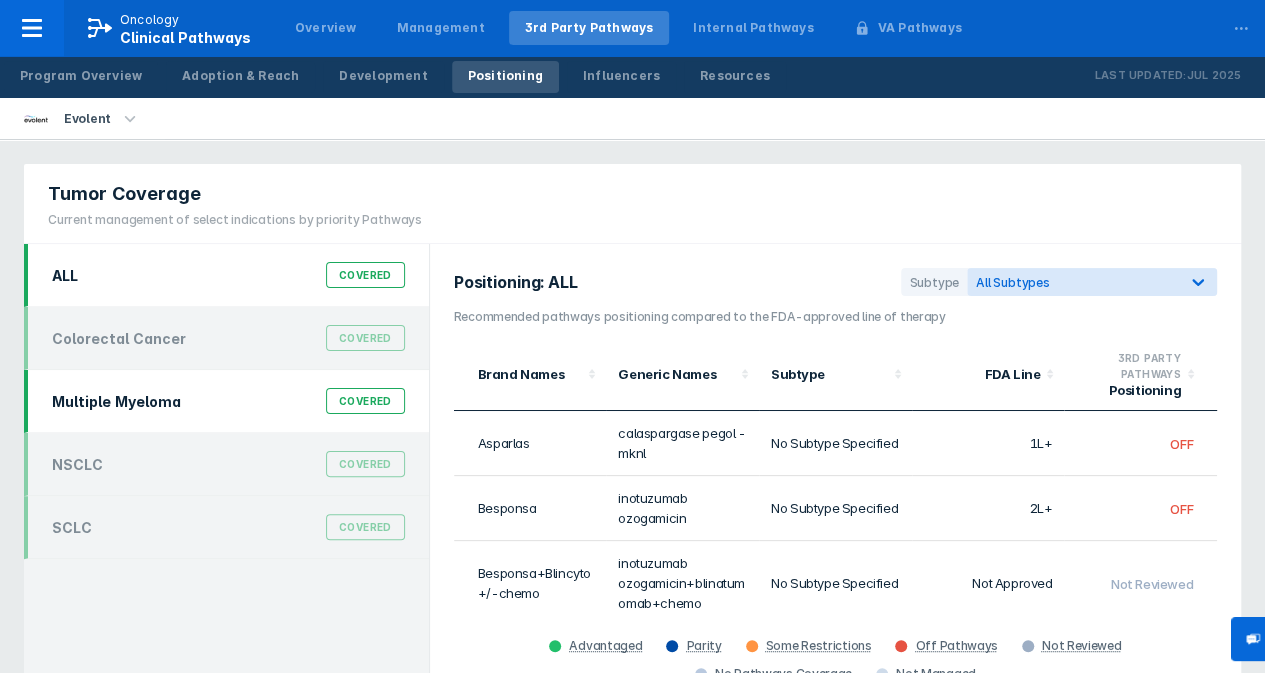 click on "Covered" at bounding box center [365, 401] 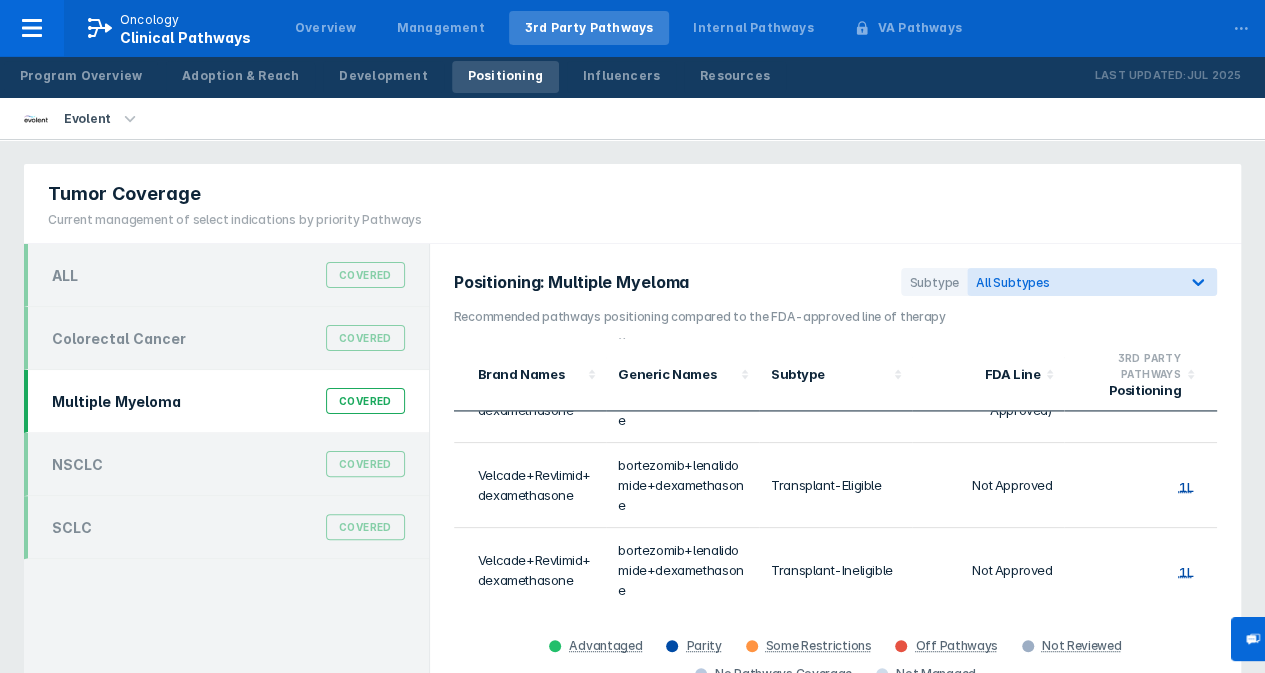 scroll, scrollTop: 1585, scrollLeft: 0, axis: vertical 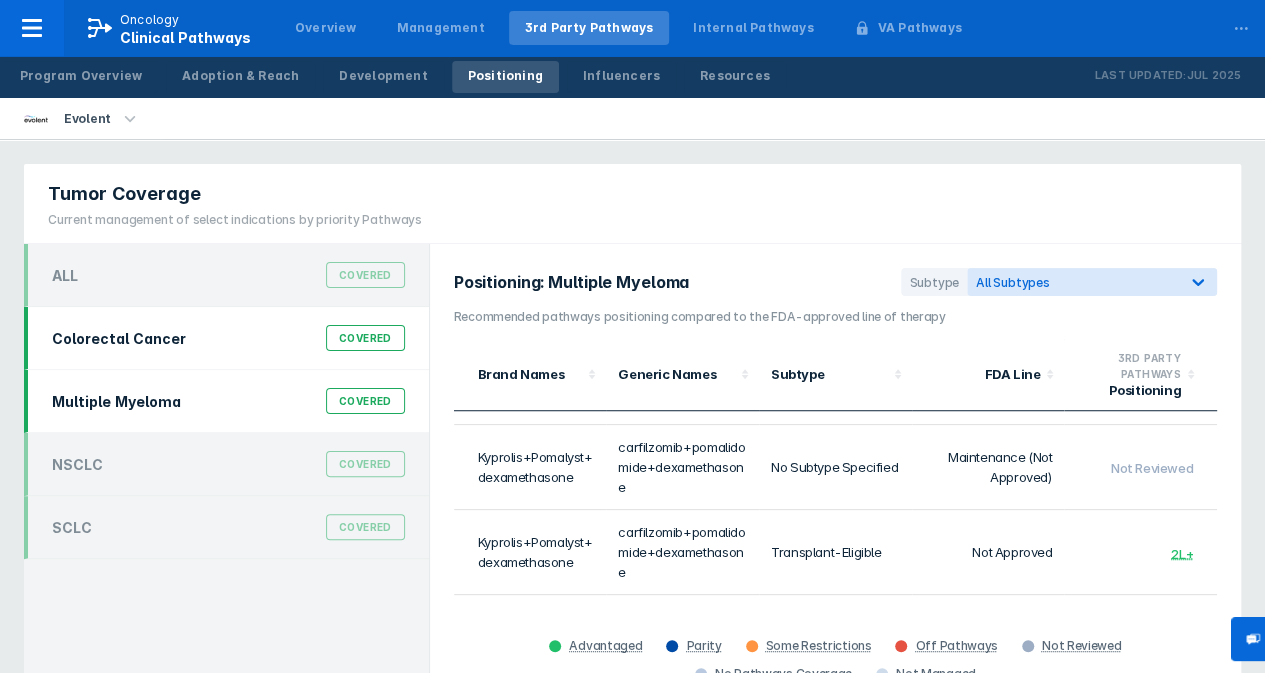 click on "Covered" at bounding box center (365, 338) 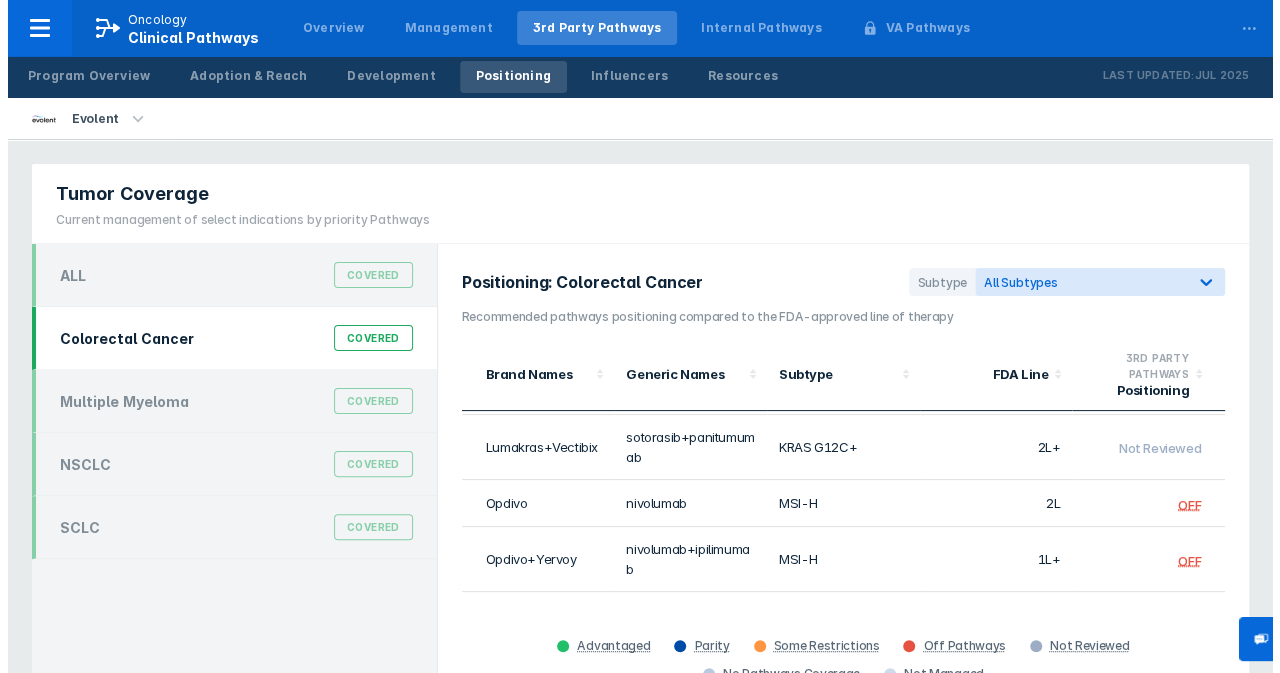 scroll, scrollTop: 316, scrollLeft: 0, axis: vertical 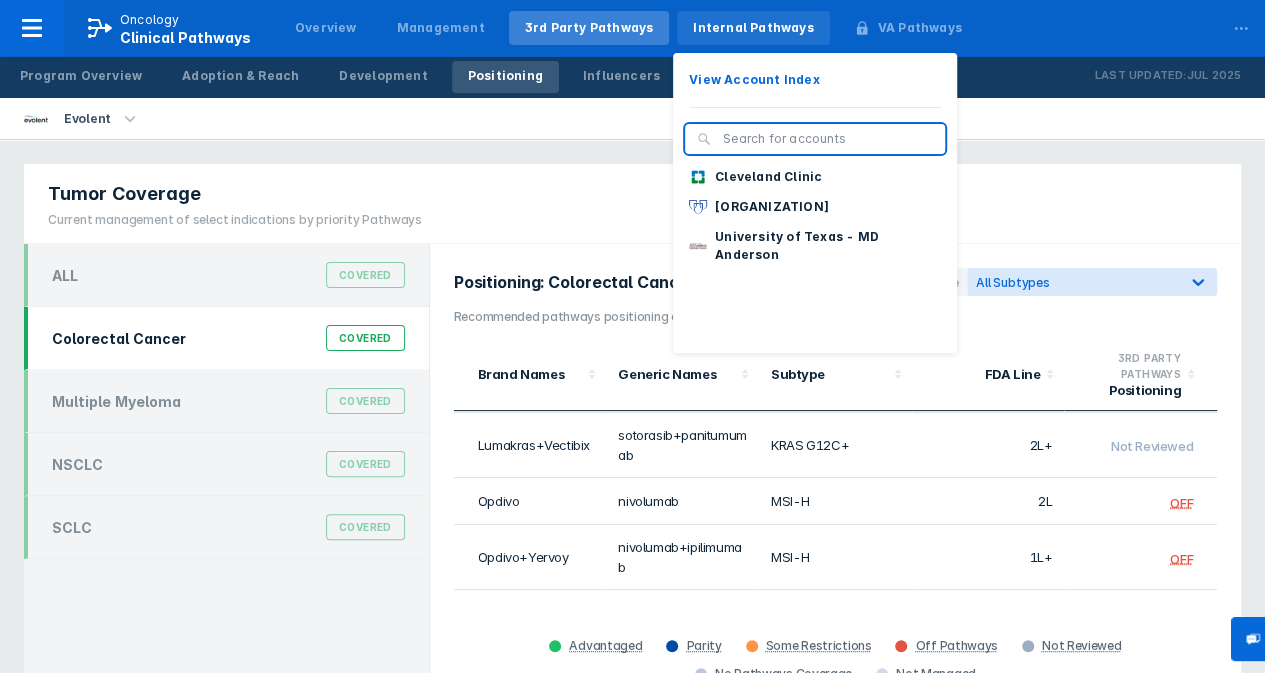 click on "Internal Pathways" at bounding box center [753, 28] 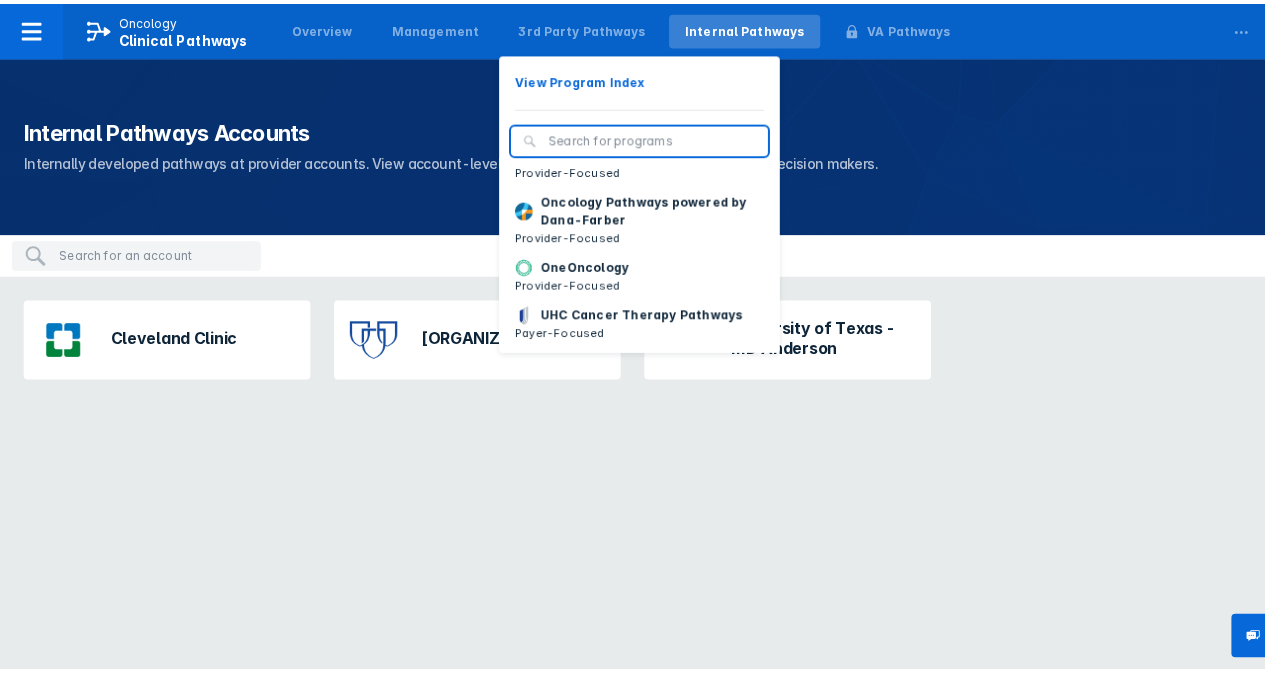 scroll, scrollTop: 221, scrollLeft: 0, axis: vertical 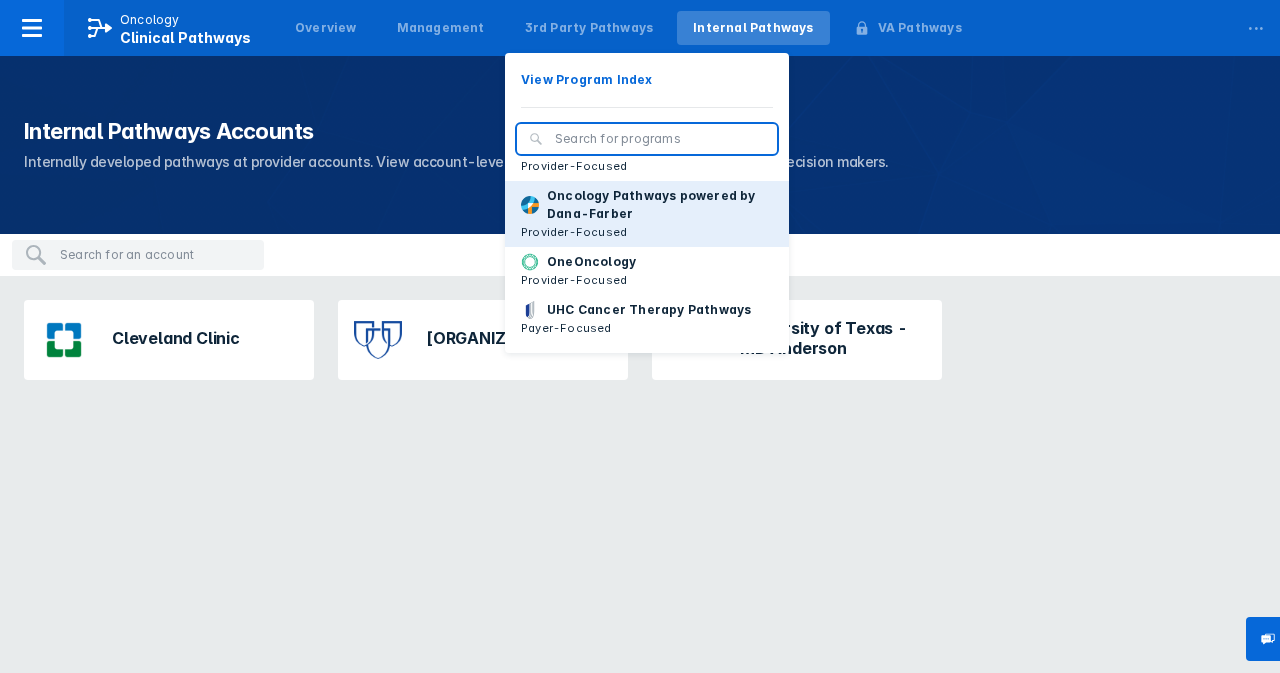 click on "Oncology Pathways powered by Dana-Farber" at bounding box center [660, 205] 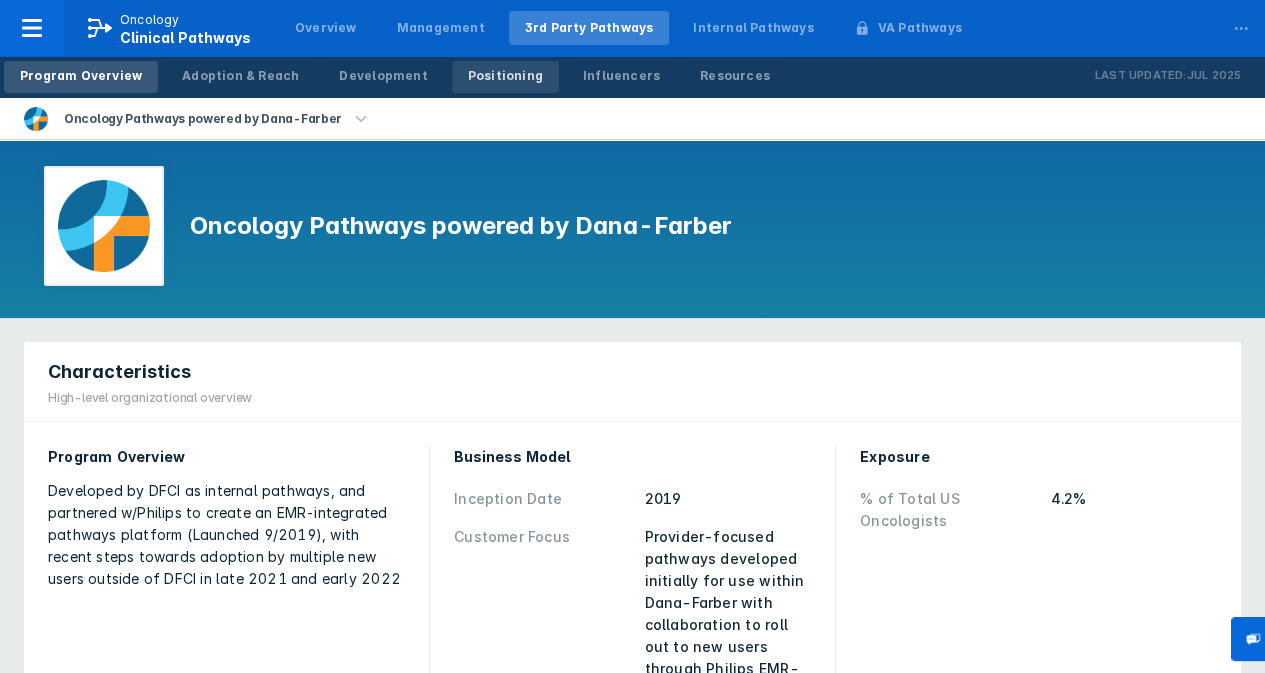 click on "Positioning" at bounding box center [505, 76] 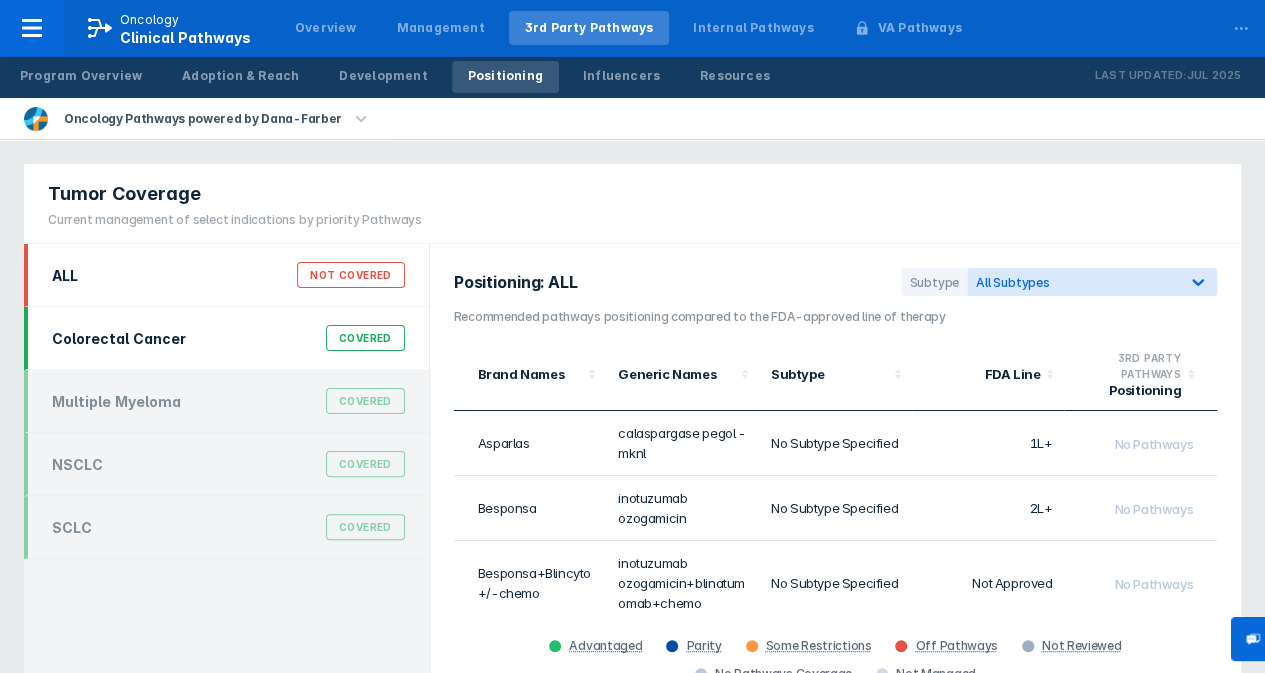 click on "Covered" at bounding box center [365, 338] 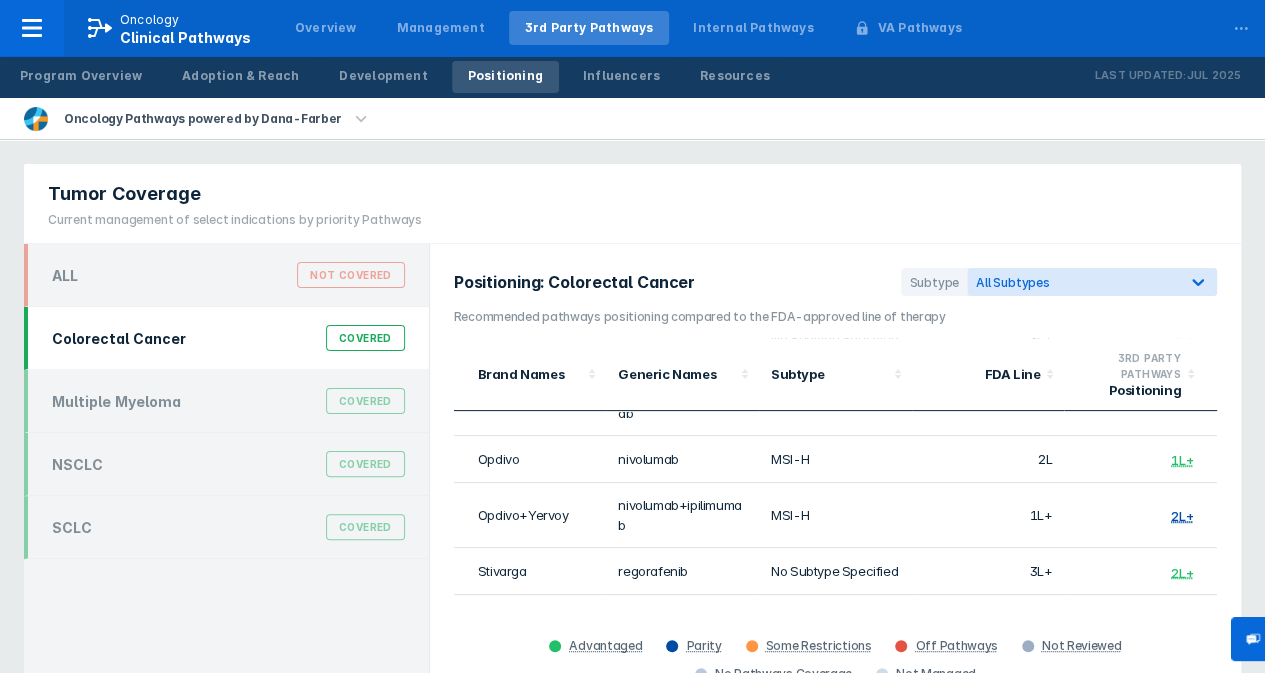 scroll, scrollTop: 332, scrollLeft: 0, axis: vertical 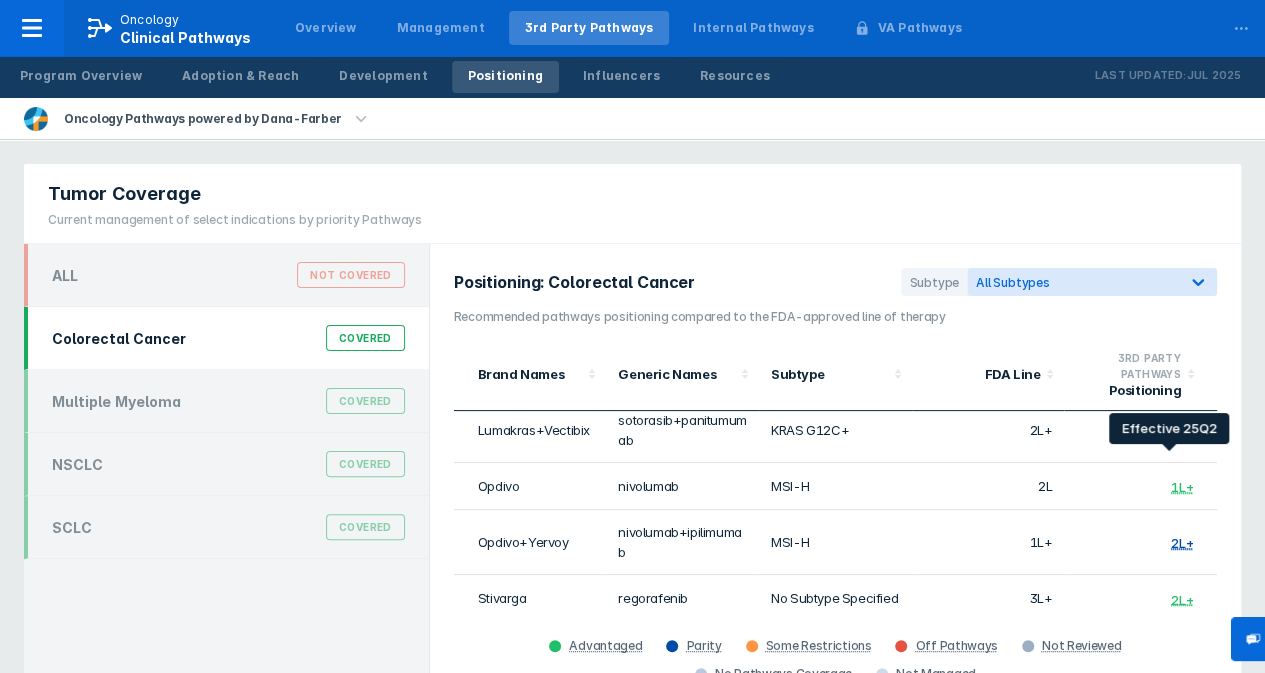 click on "2L" at bounding box center (1186, 431) 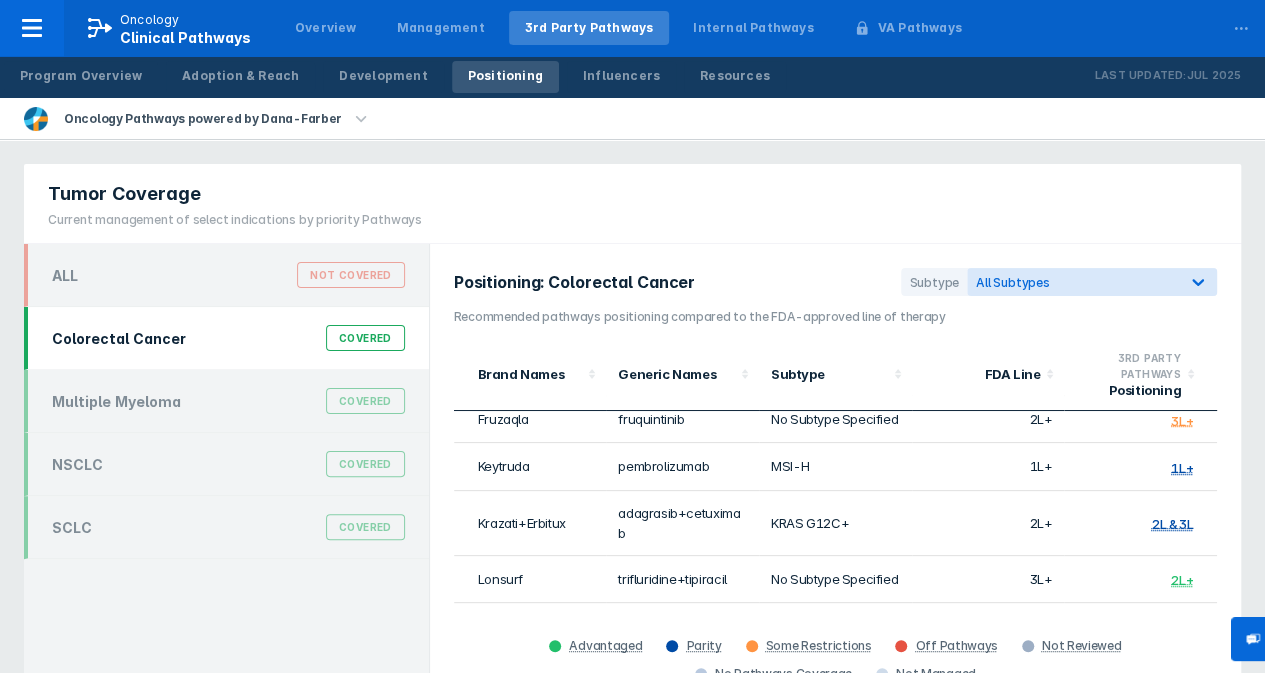 scroll, scrollTop: 54, scrollLeft: 0, axis: vertical 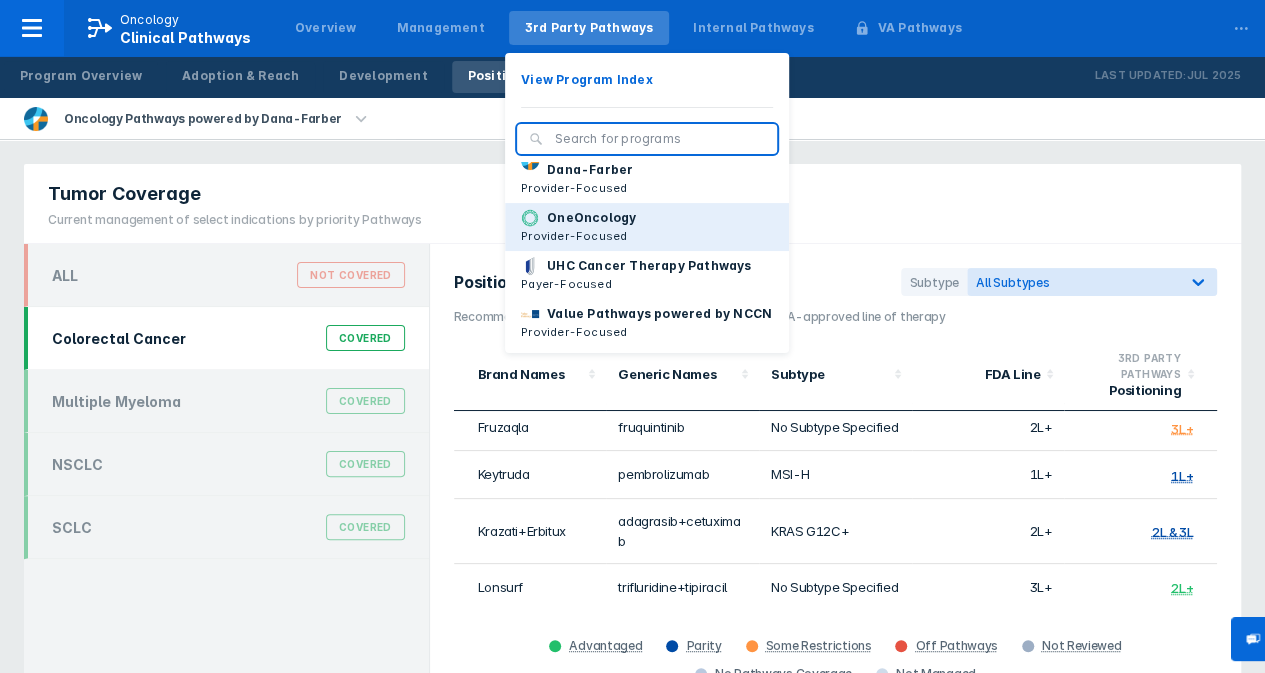 click on "OneOncology" at bounding box center [591, 218] 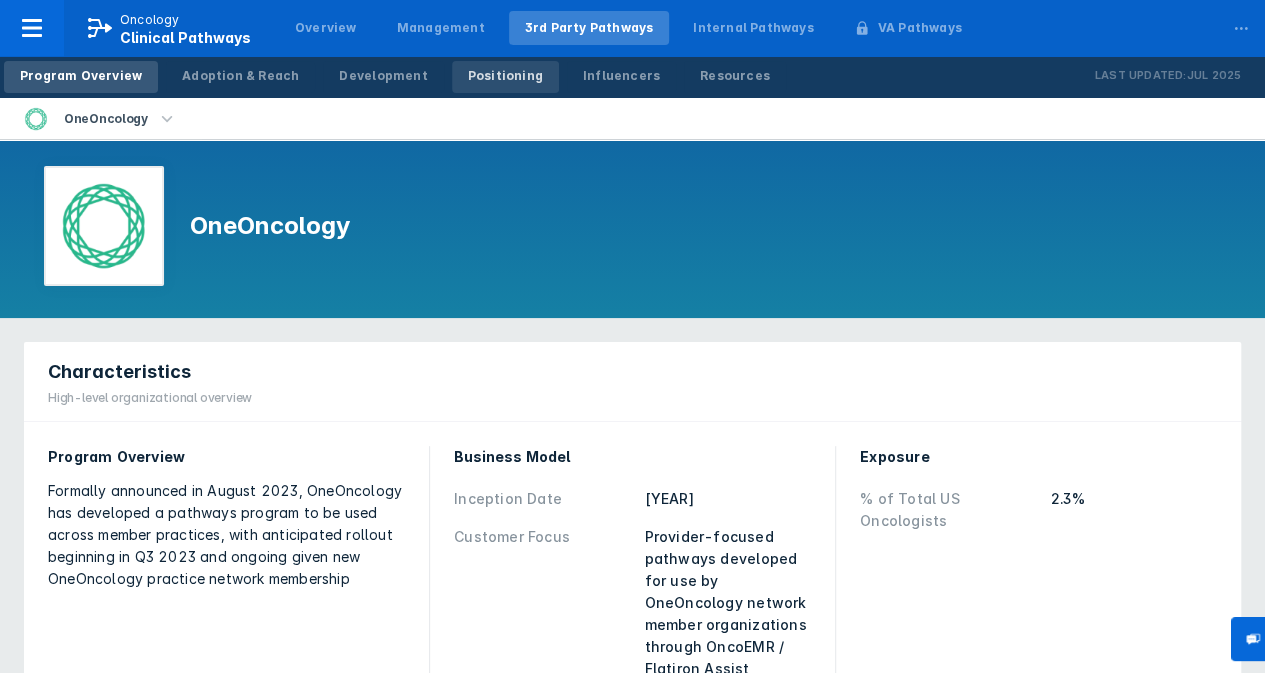 click on "Positioning" at bounding box center [505, 76] 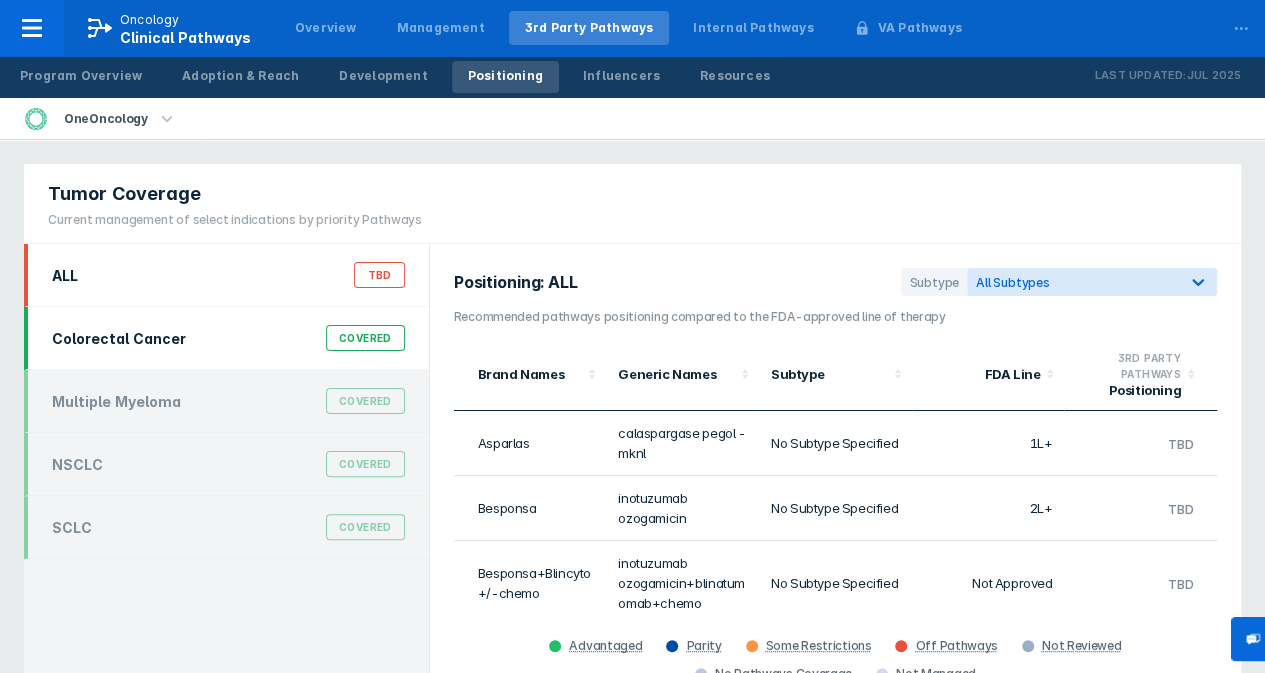 click on "Covered" at bounding box center [365, 338] 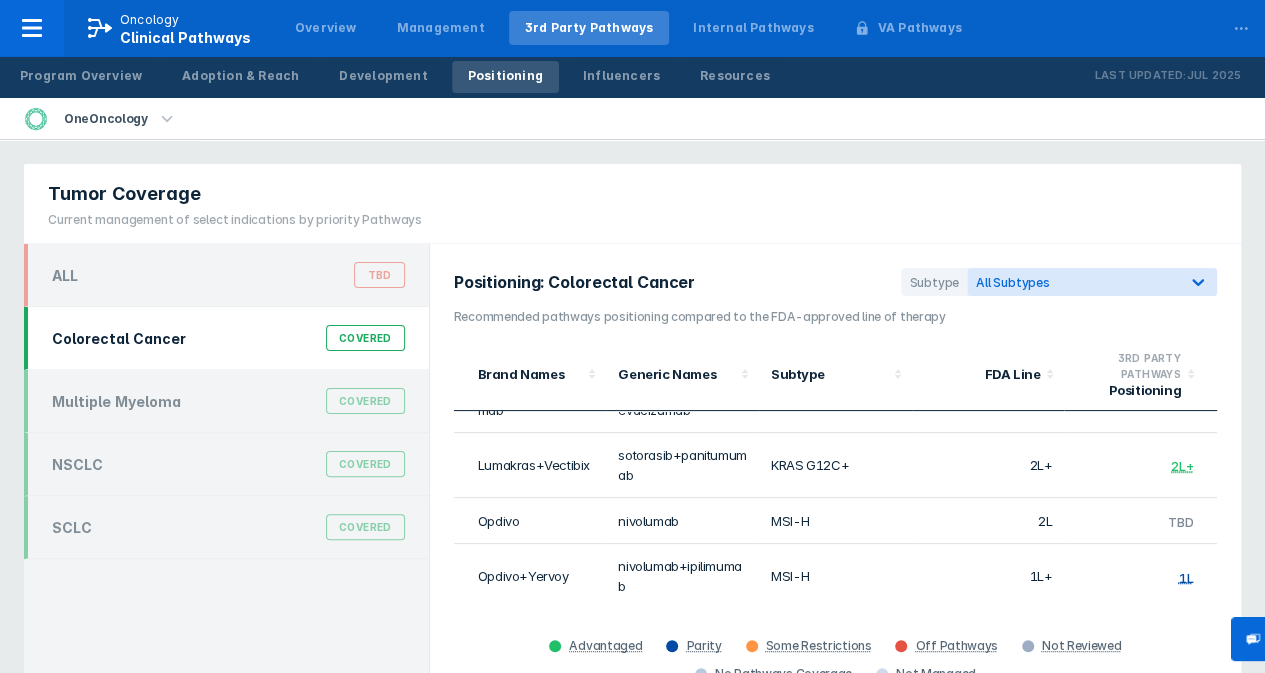 scroll, scrollTop: 290, scrollLeft: 0, axis: vertical 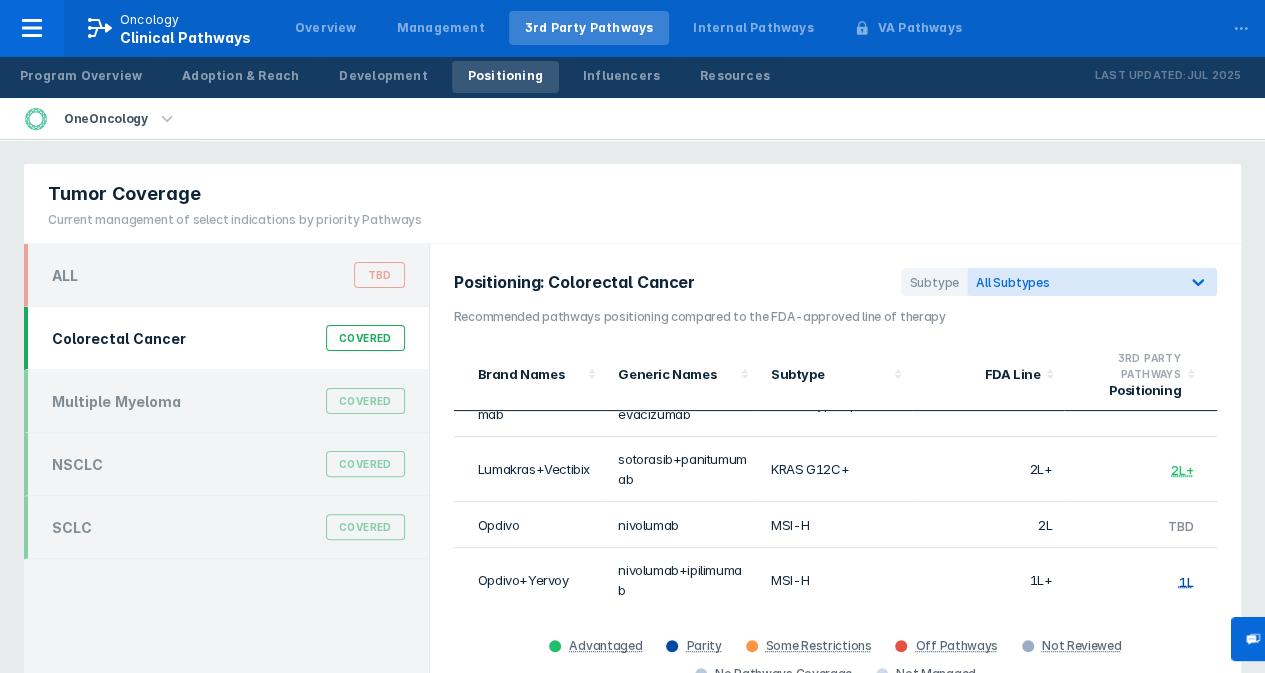 click on "Positioning" at bounding box center [505, 76] 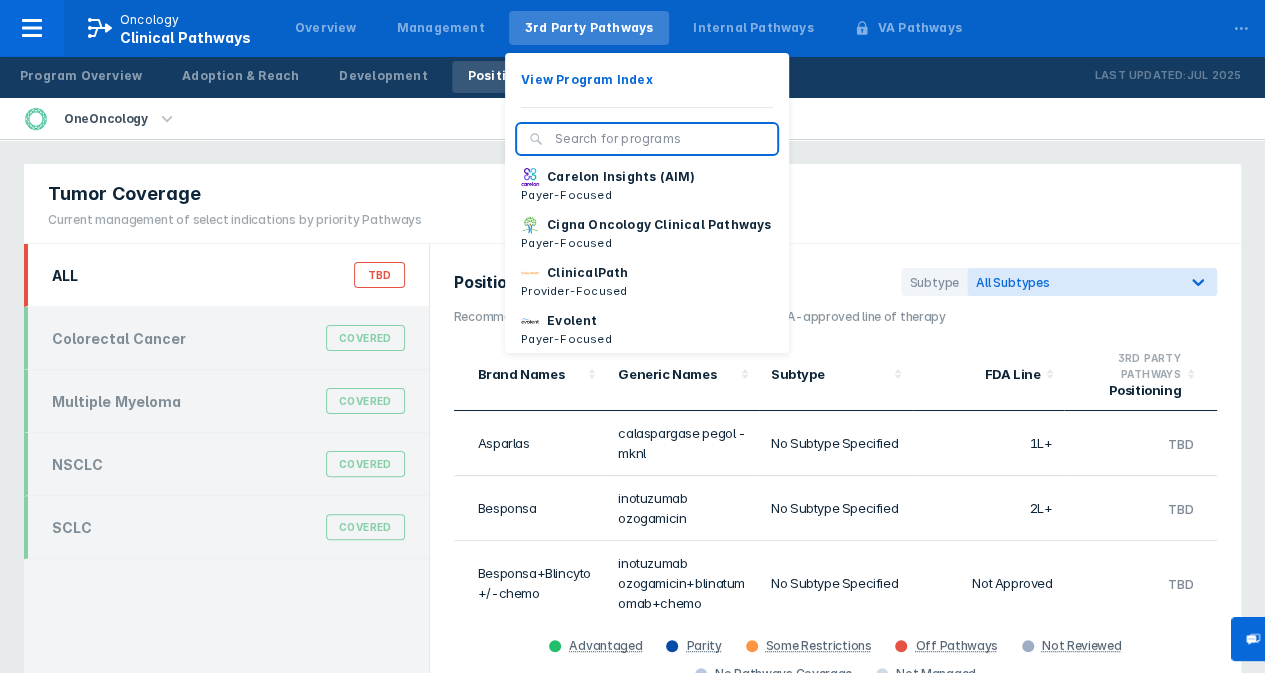 click on "3rd Party Pathways" at bounding box center [589, 28] 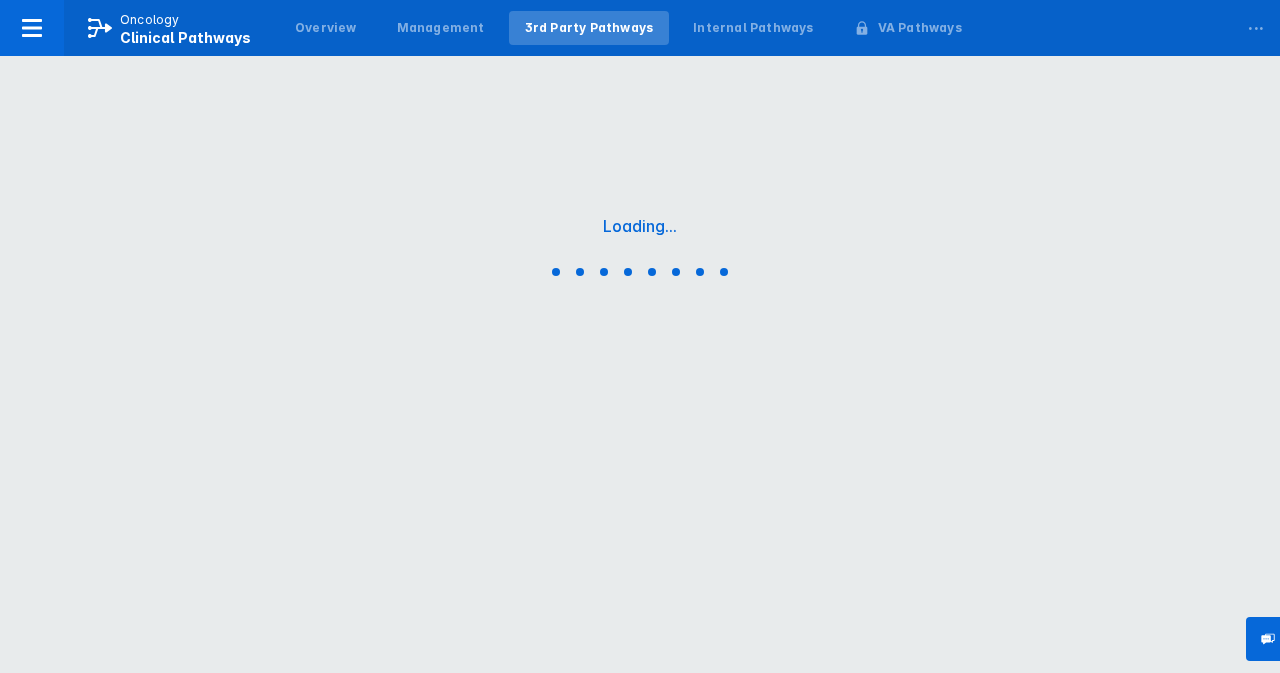 click on "3rd Party Pathways" at bounding box center [589, 28] 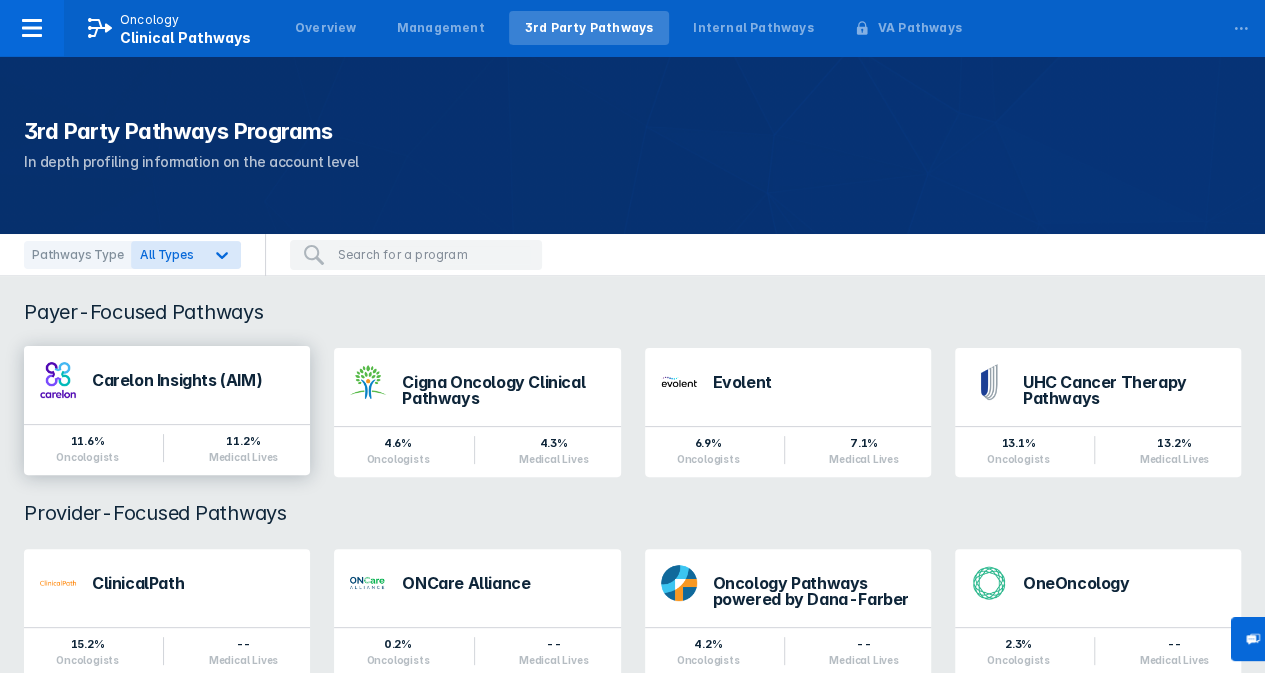 click on "Carelon Insights (AIM)" at bounding box center (193, 380) 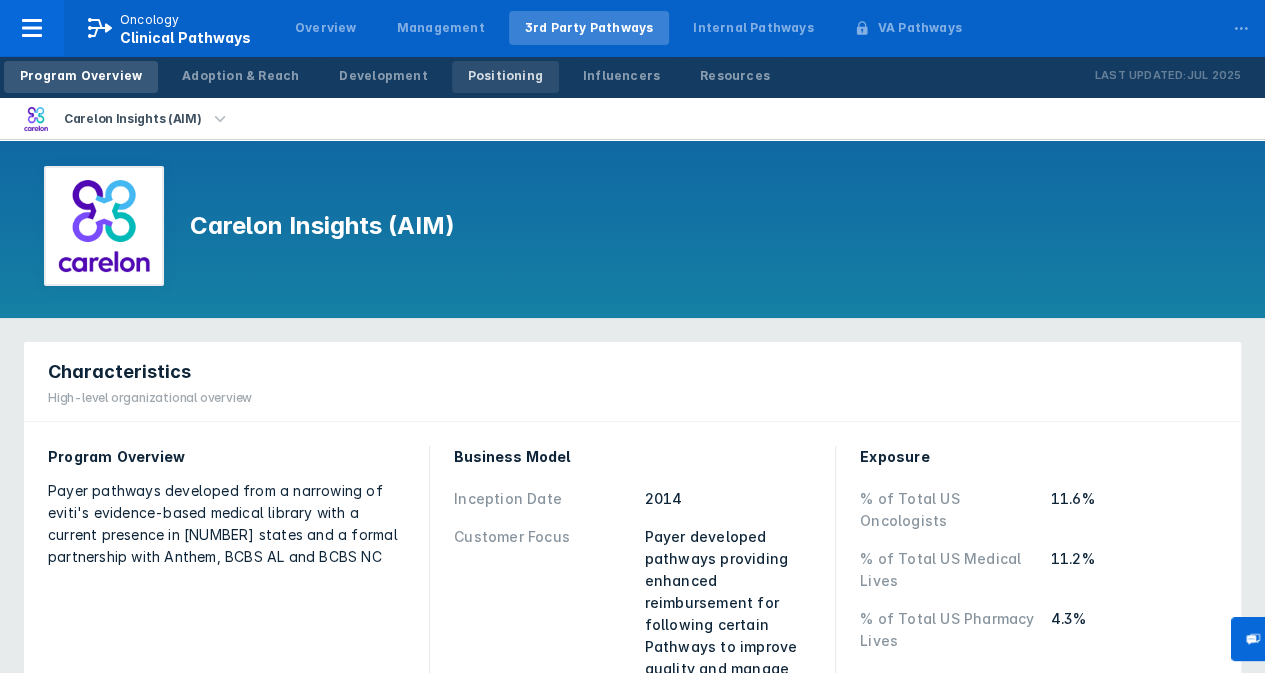 click on "Positioning" at bounding box center (505, 76) 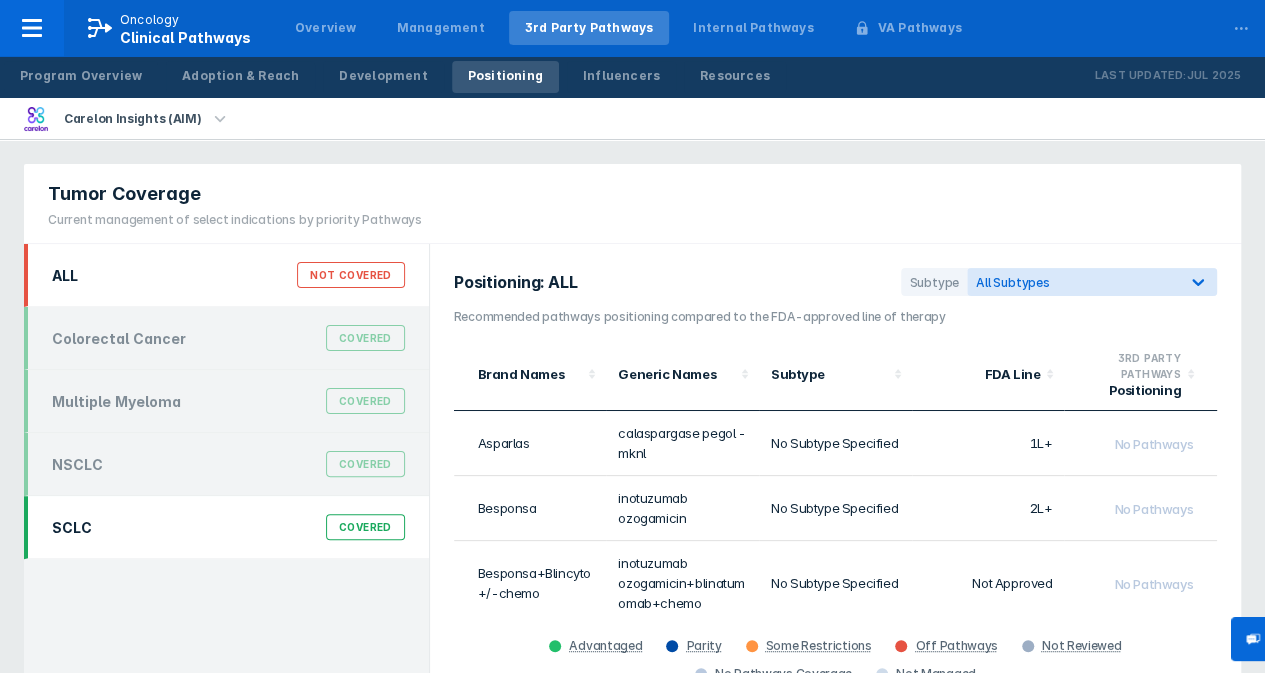 click on "Covered" at bounding box center [365, 527] 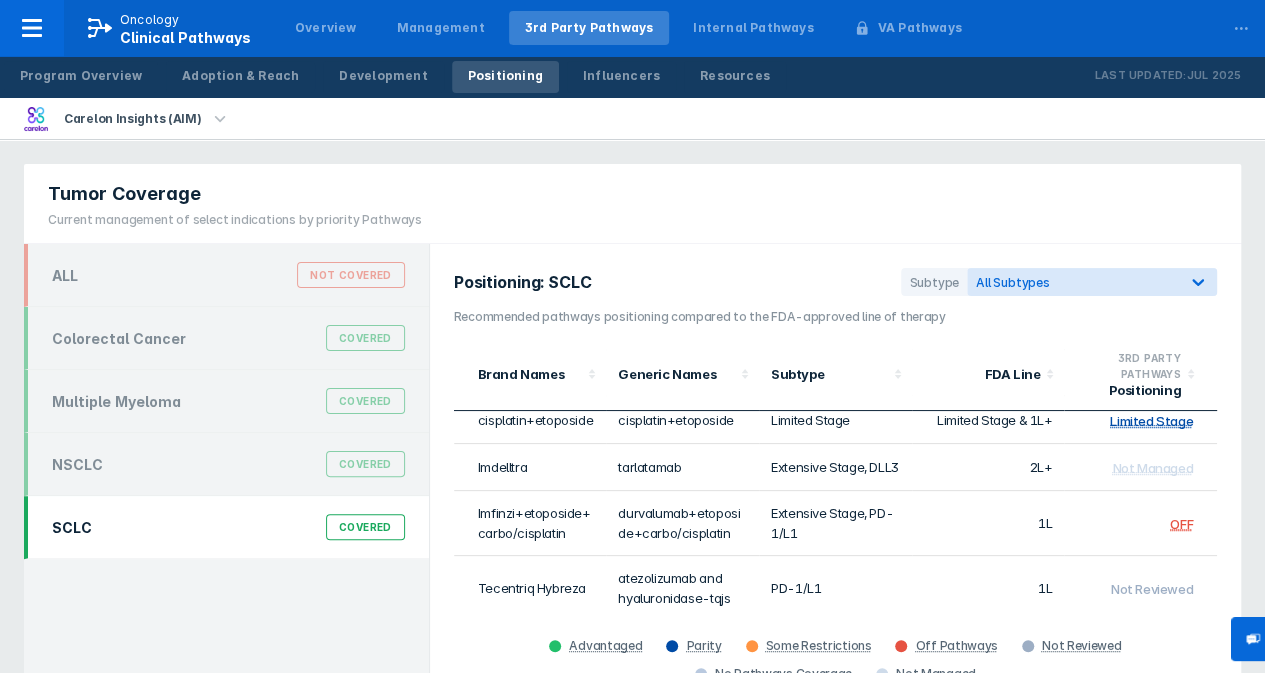 scroll, scrollTop: 189, scrollLeft: 0, axis: vertical 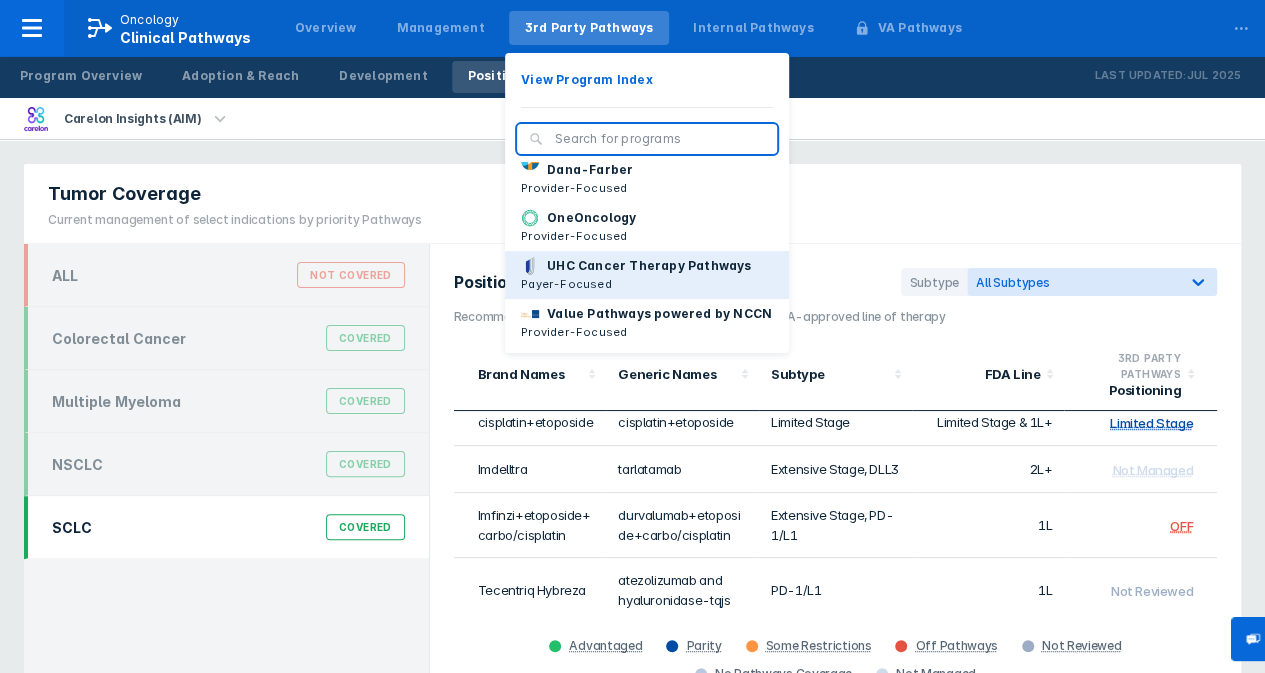 click on "Payer-Focused" at bounding box center (636, 284) 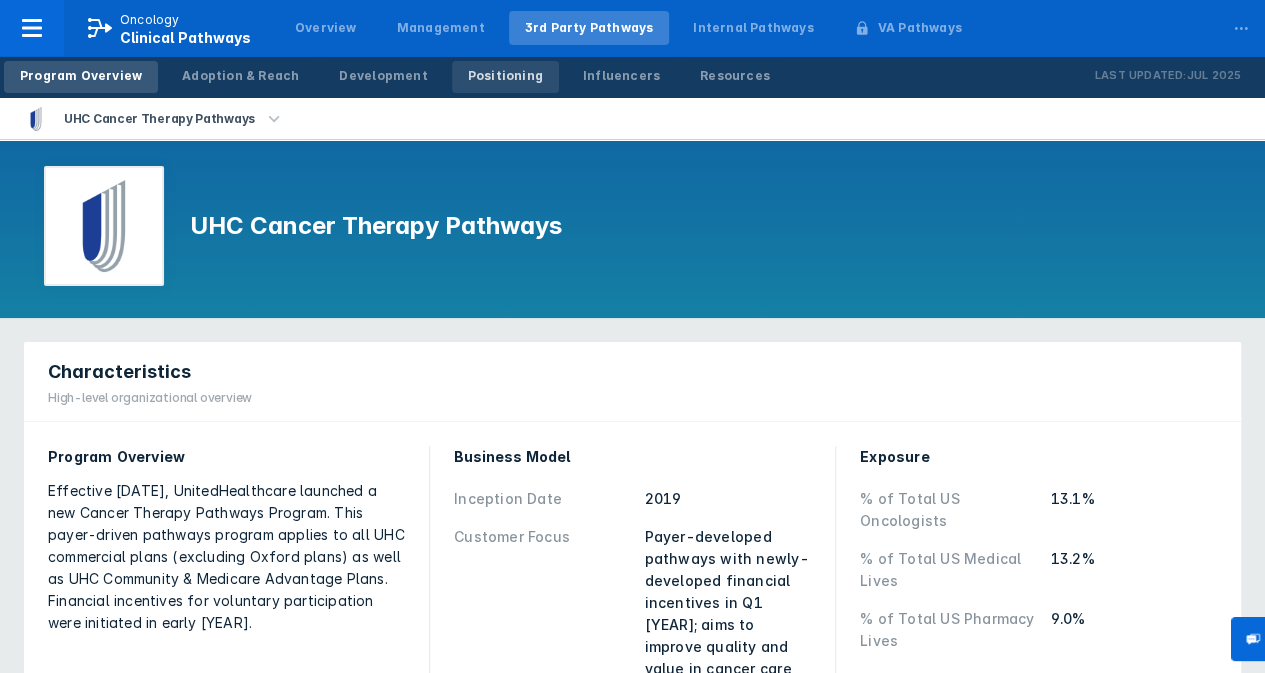 click on "Positioning" at bounding box center (505, 77) 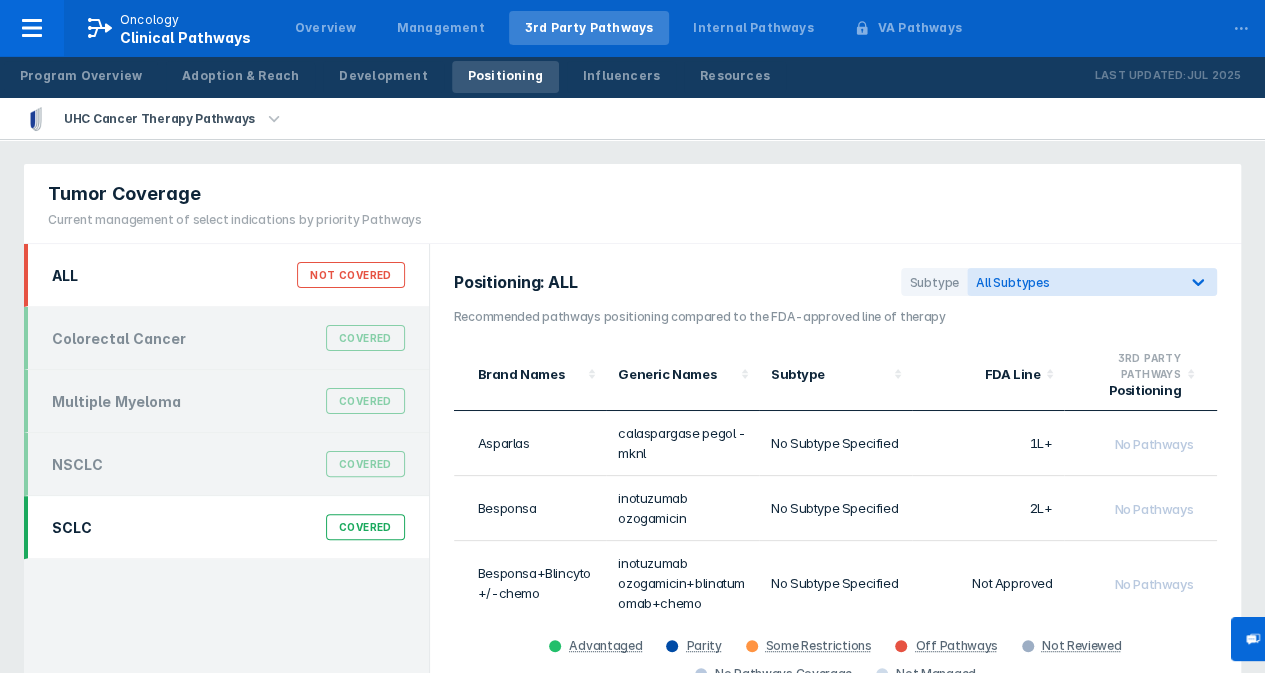 click on "Covered" at bounding box center [365, 527] 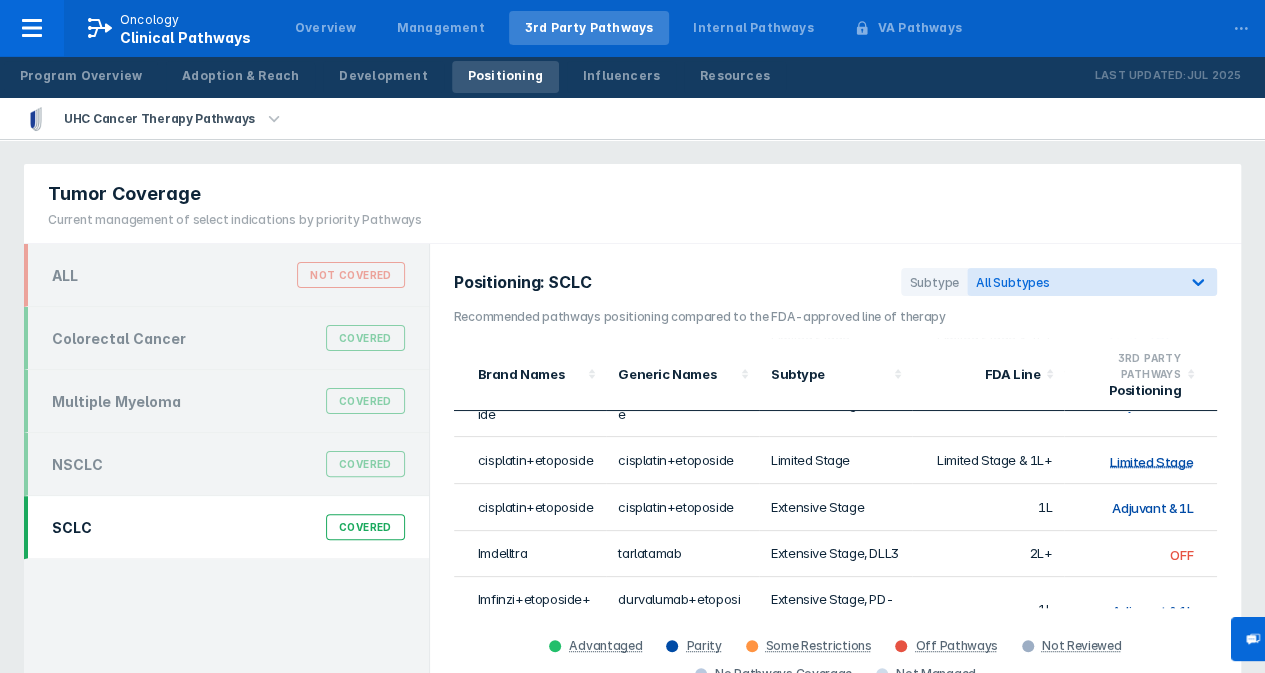 scroll, scrollTop: 105, scrollLeft: 0, axis: vertical 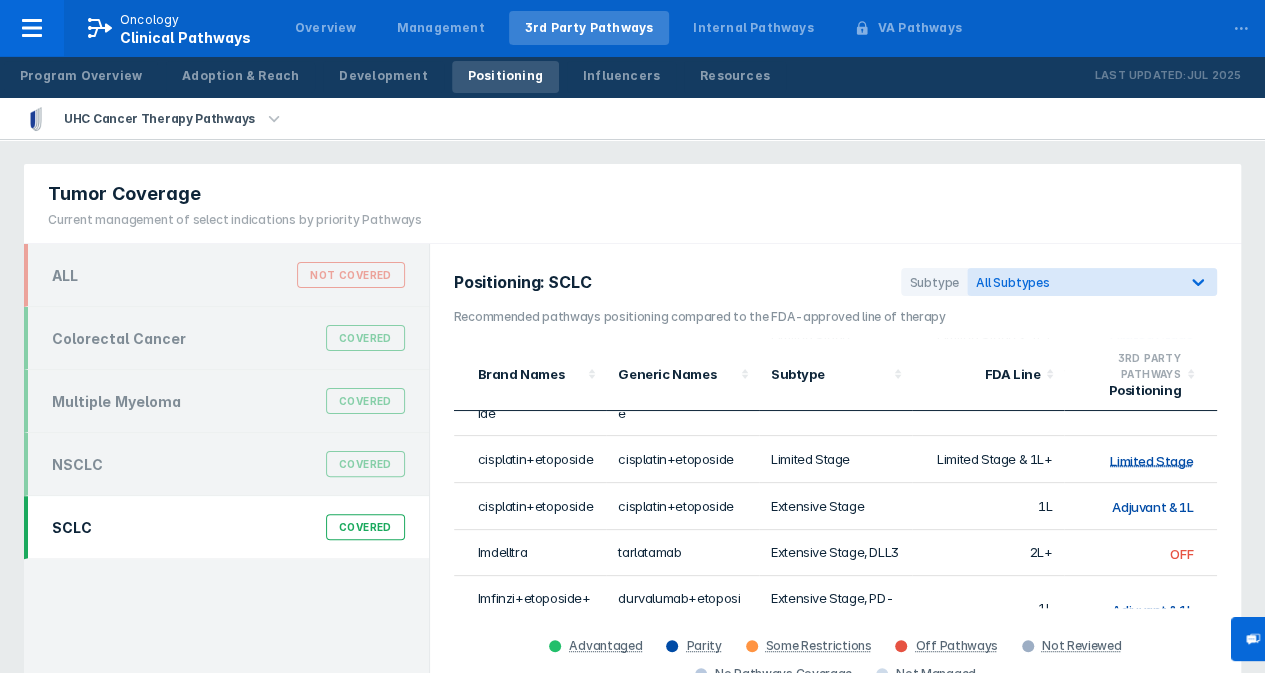 click on "OFF" at bounding box center [1181, 553] 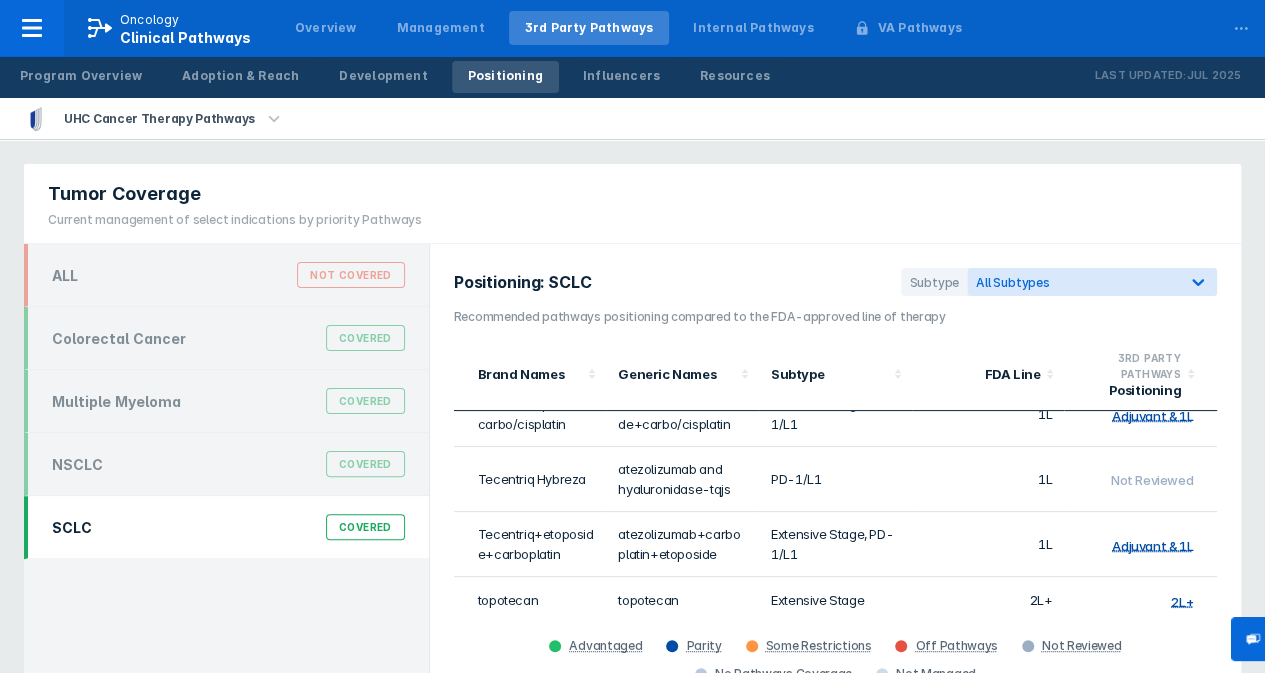 scroll, scrollTop: 320, scrollLeft: 0, axis: vertical 